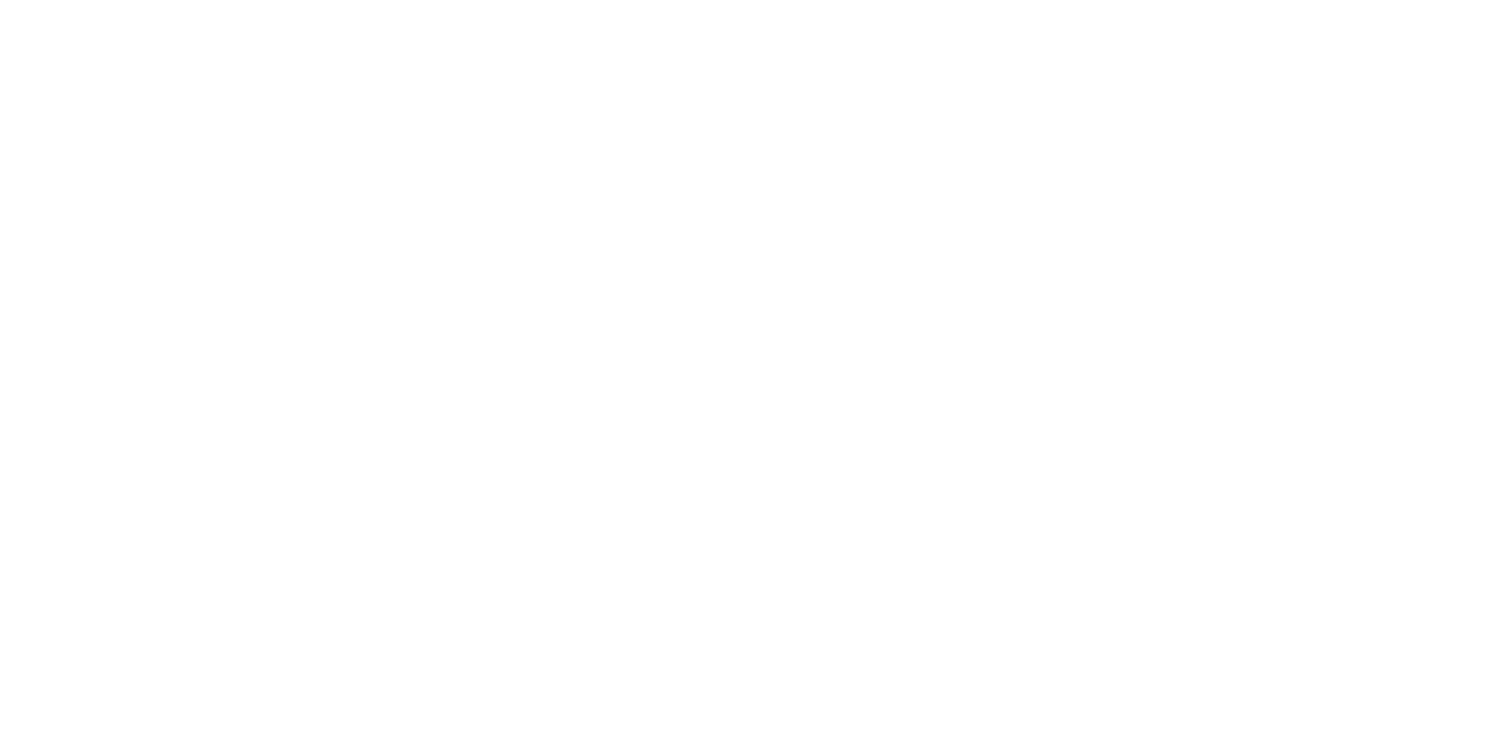 scroll, scrollTop: 0, scrollLeft: 0, axis: both 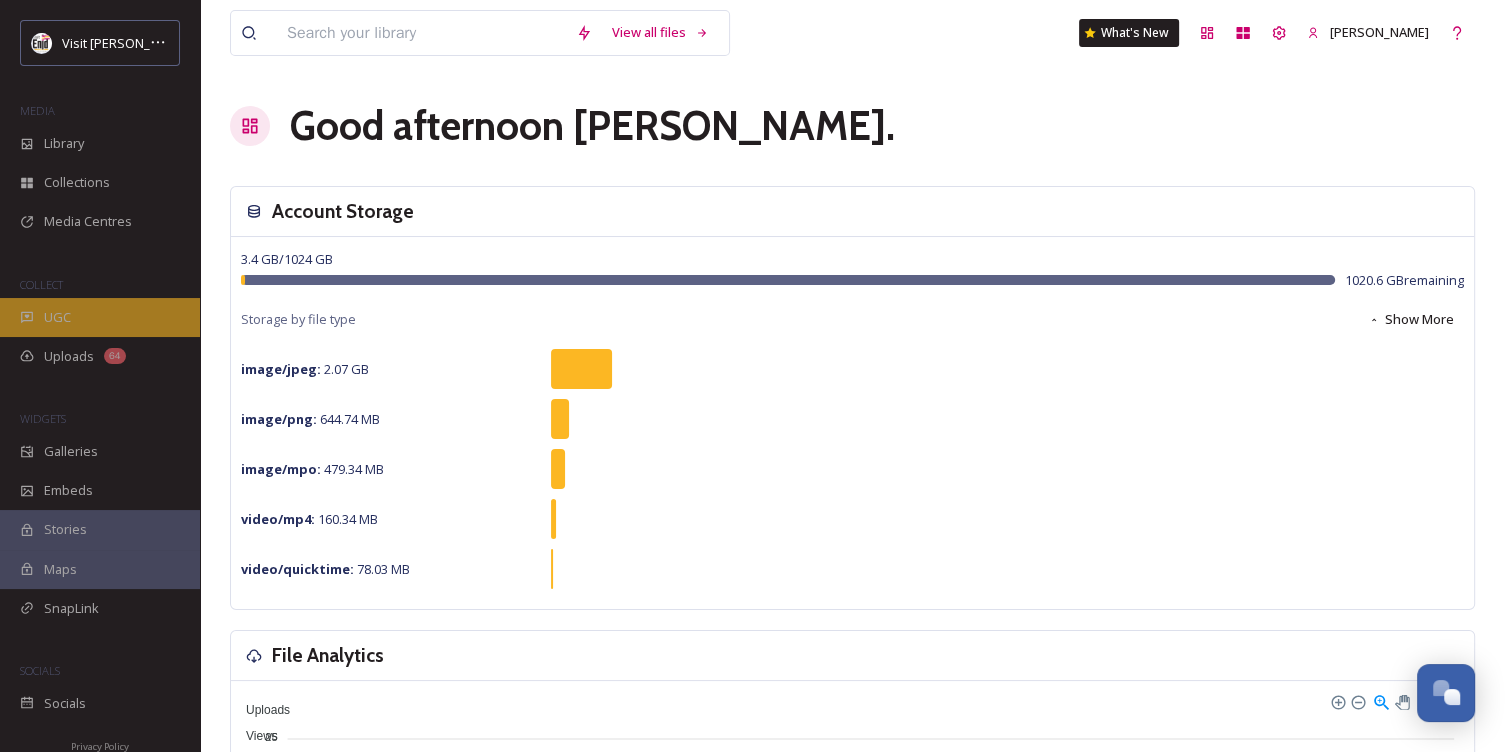 click on "UGC" at bounding box center (57, 317) 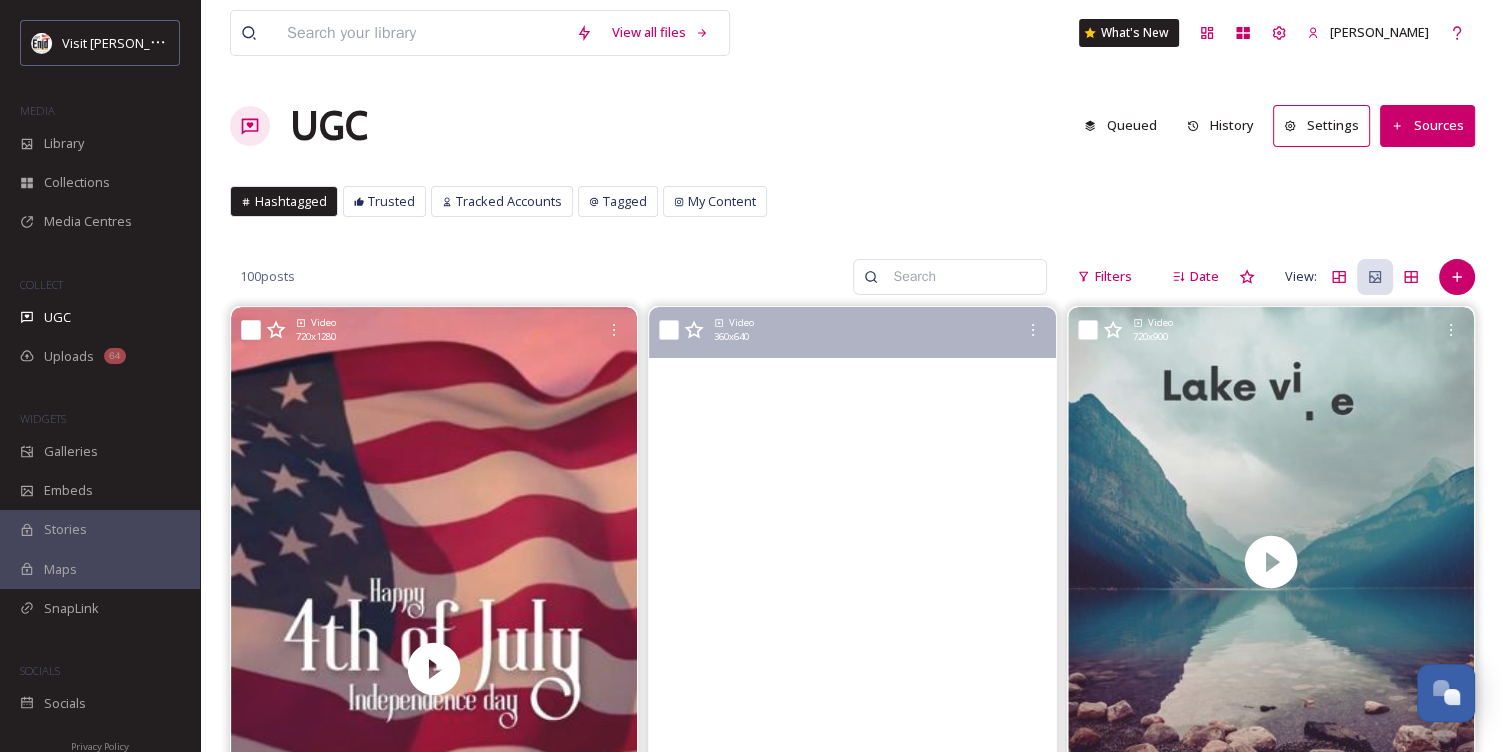 scroll, scrollTop: 0, scrollLeft: 0, axis: both 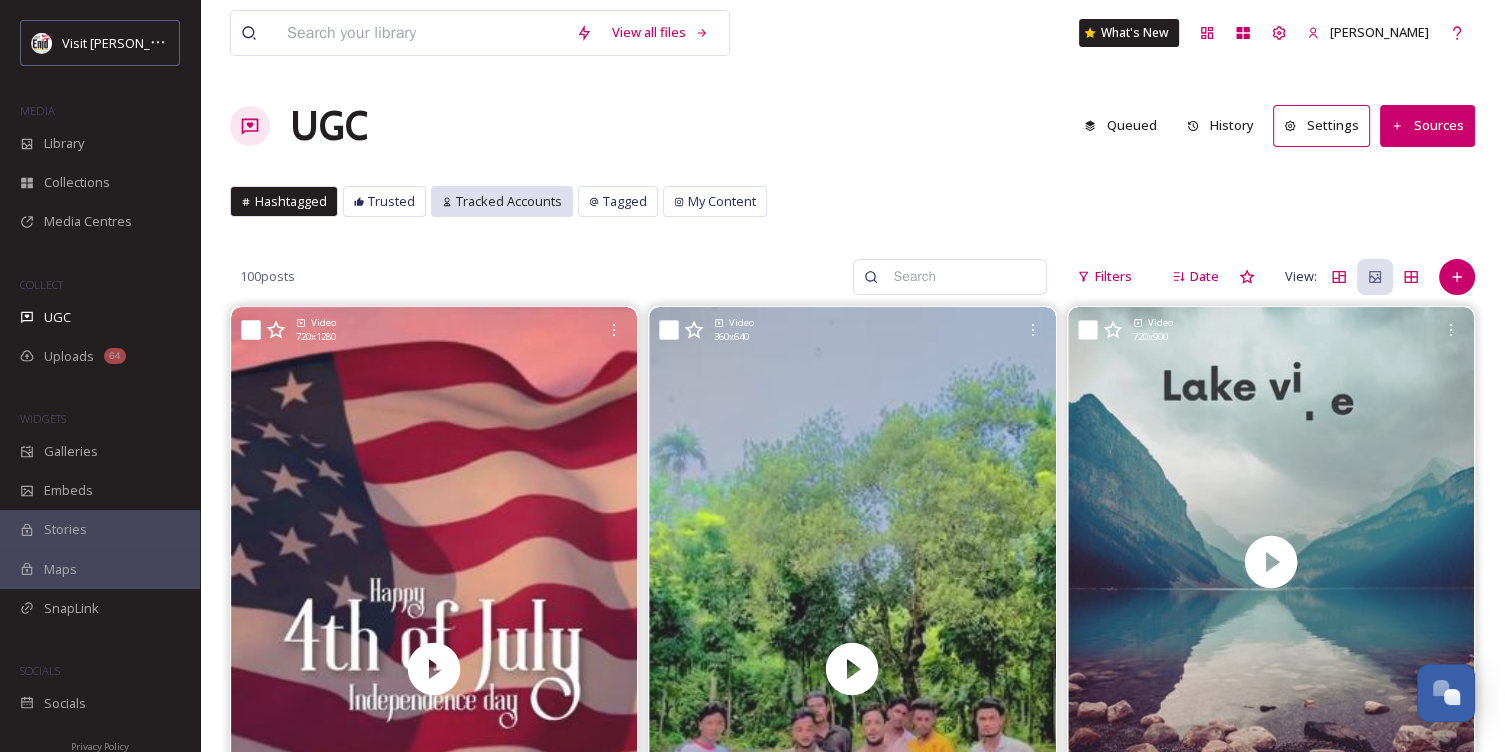 click on "Tracked Accounts" at bounding box center (509, 201) 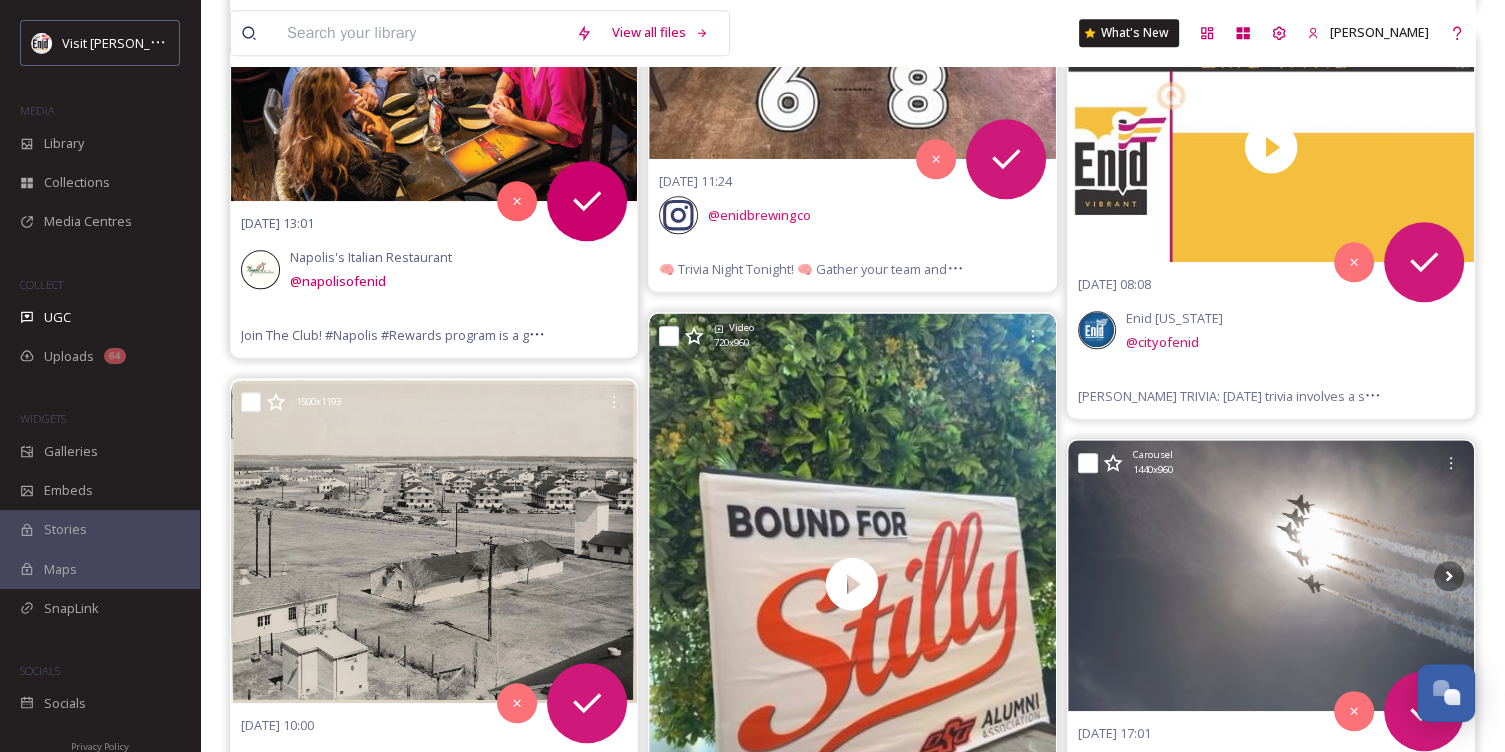 scroll, scrollTop: 2000, scrollLeft: 0, axis: vertical 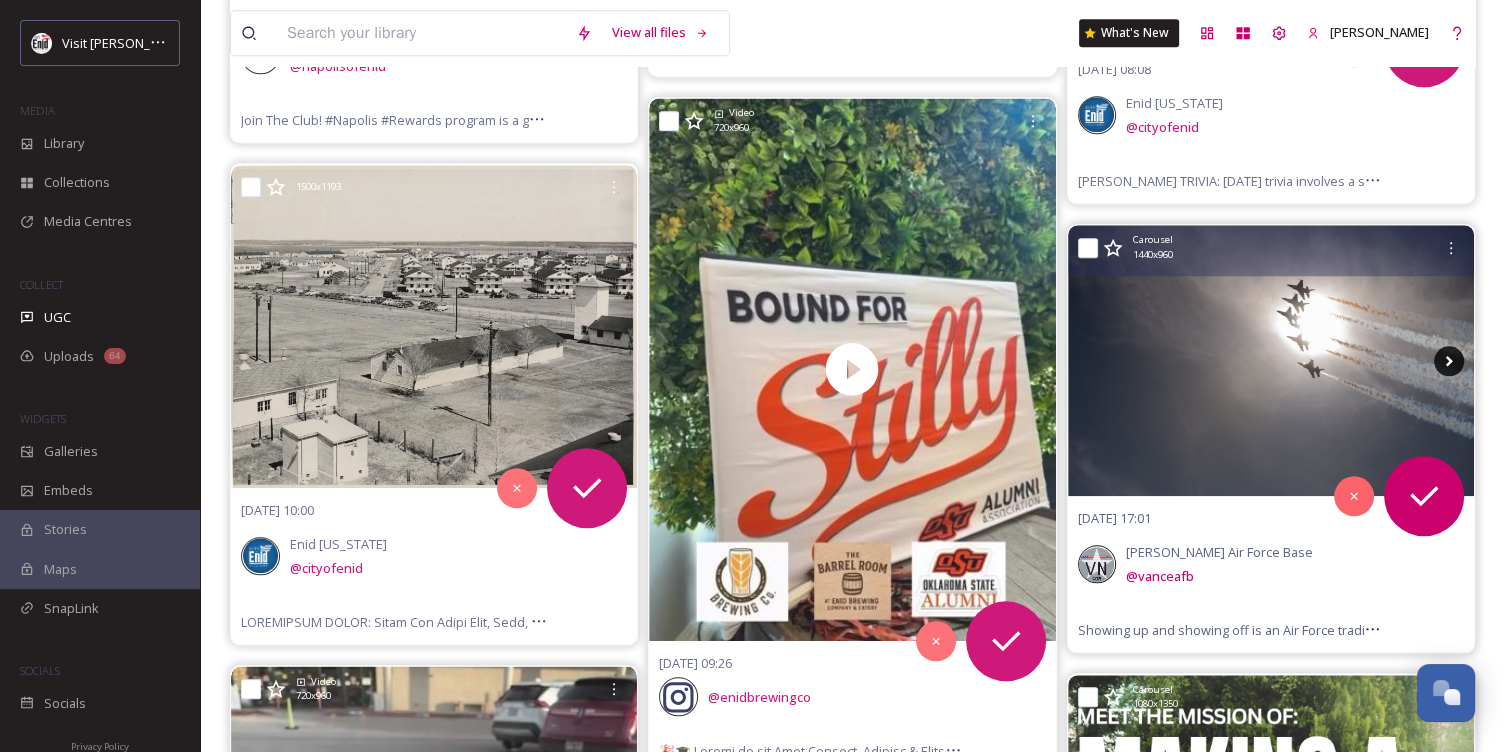click 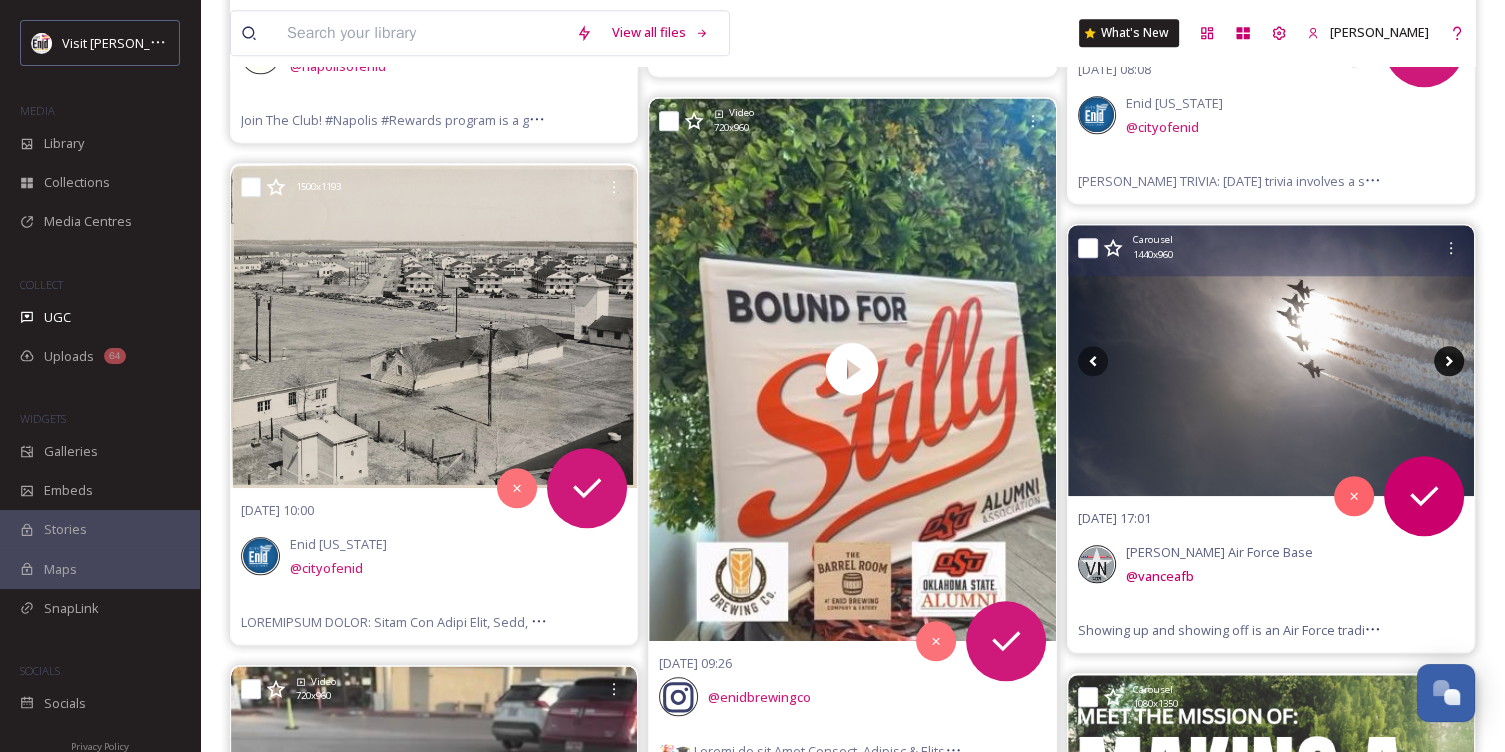 click 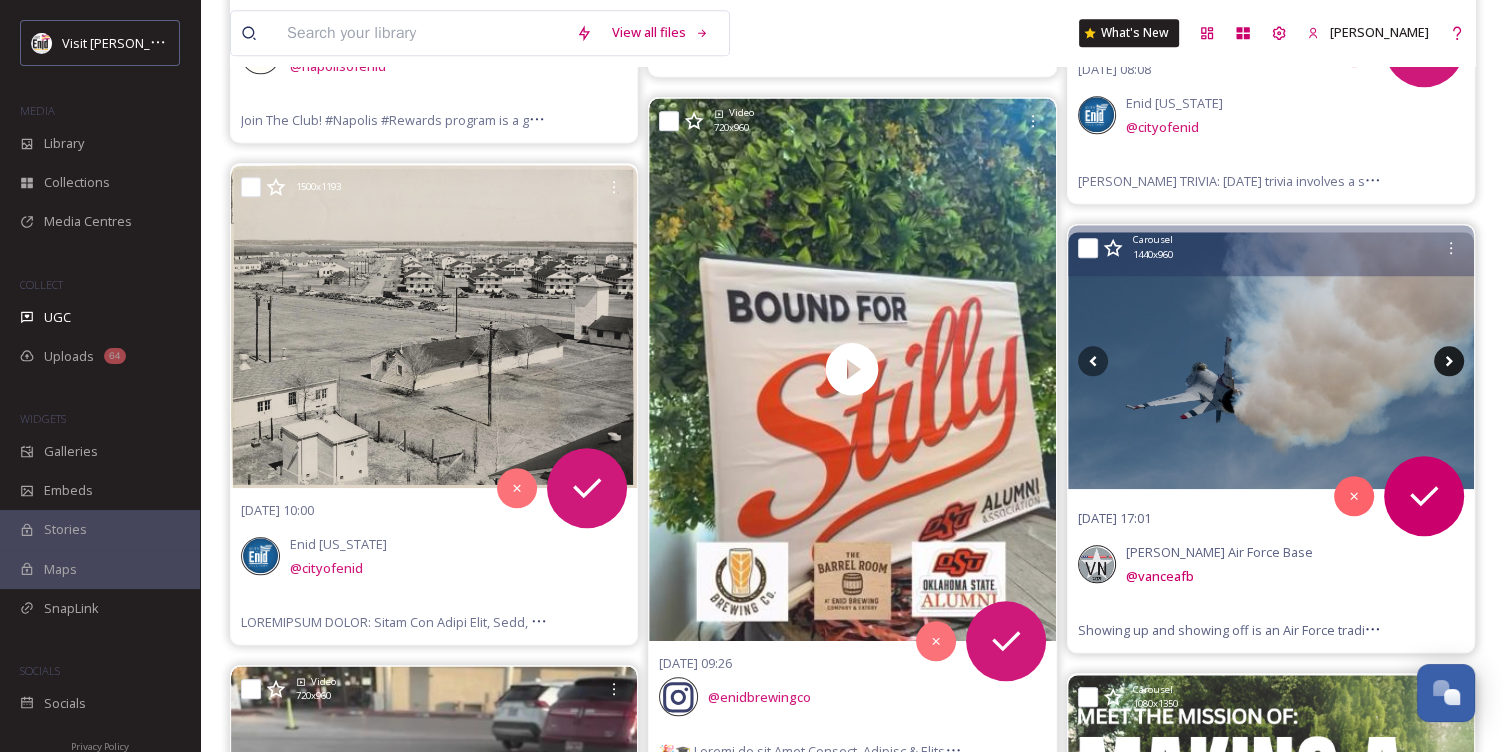 click 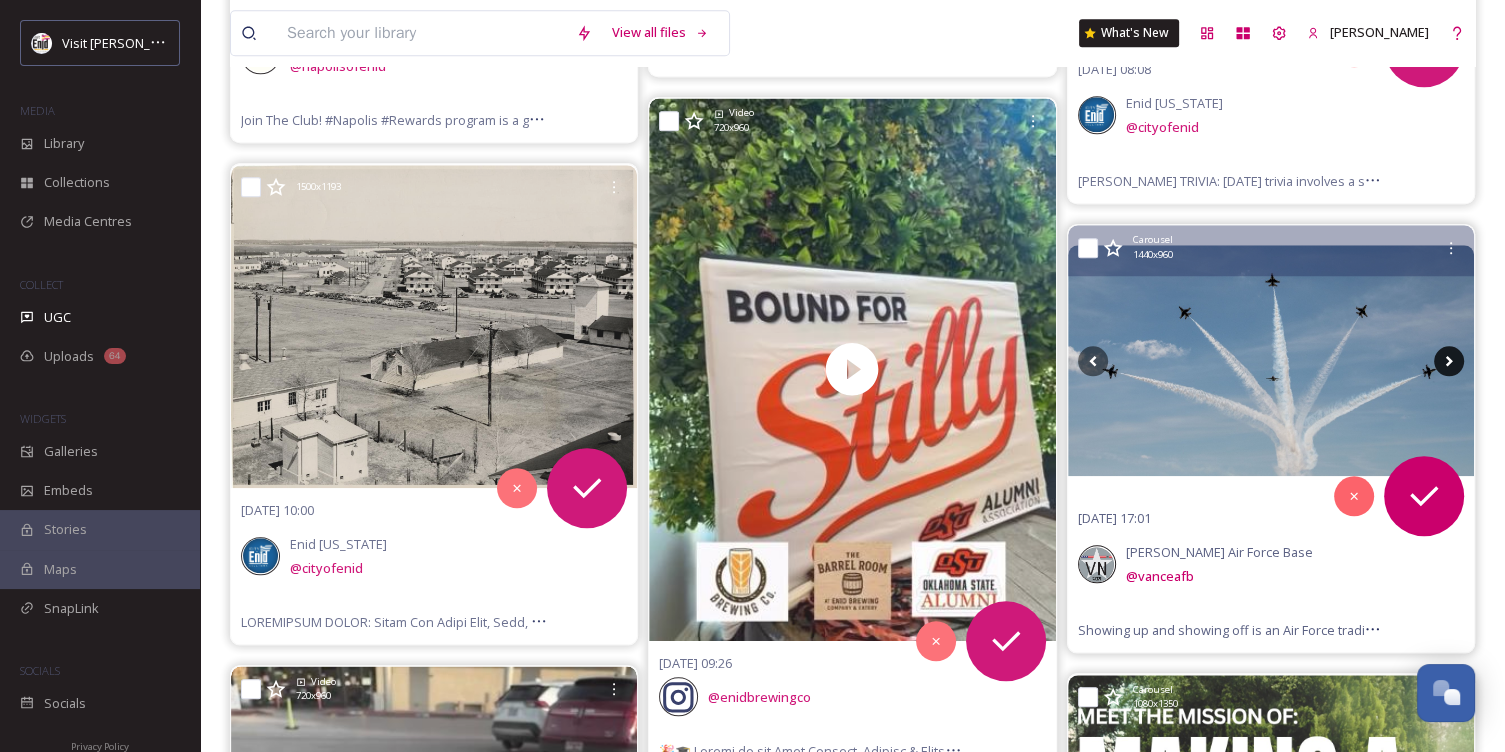 click 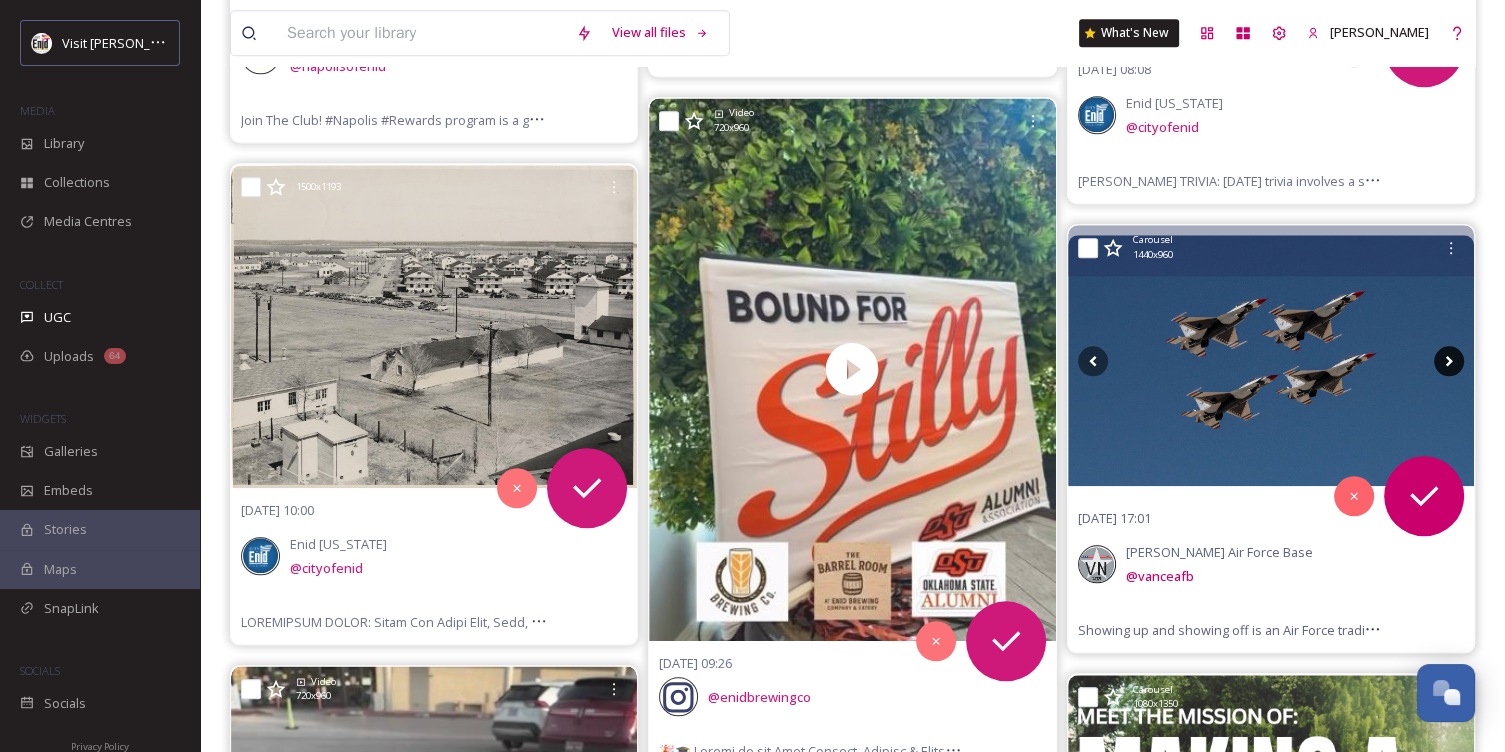 click 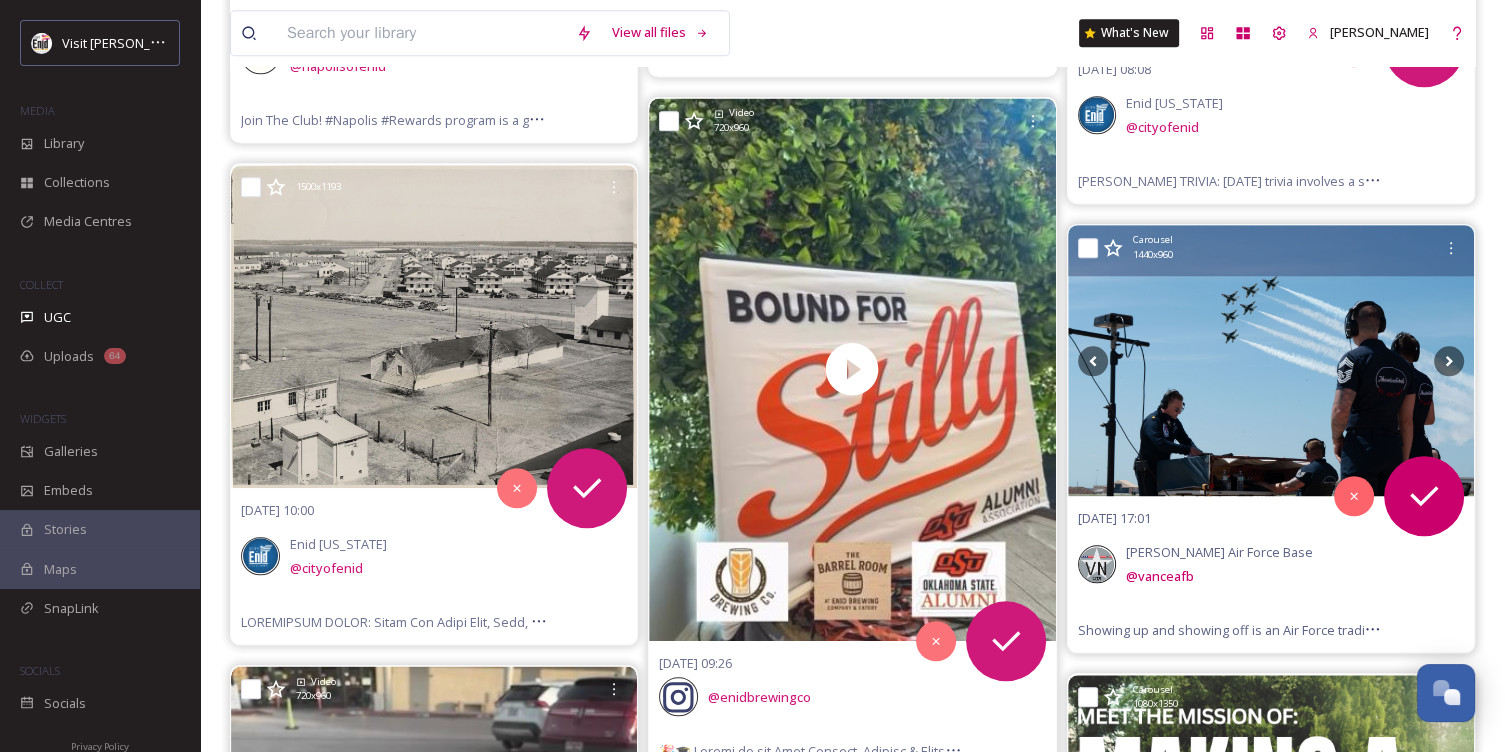 click at bounding box center (1271, 361) 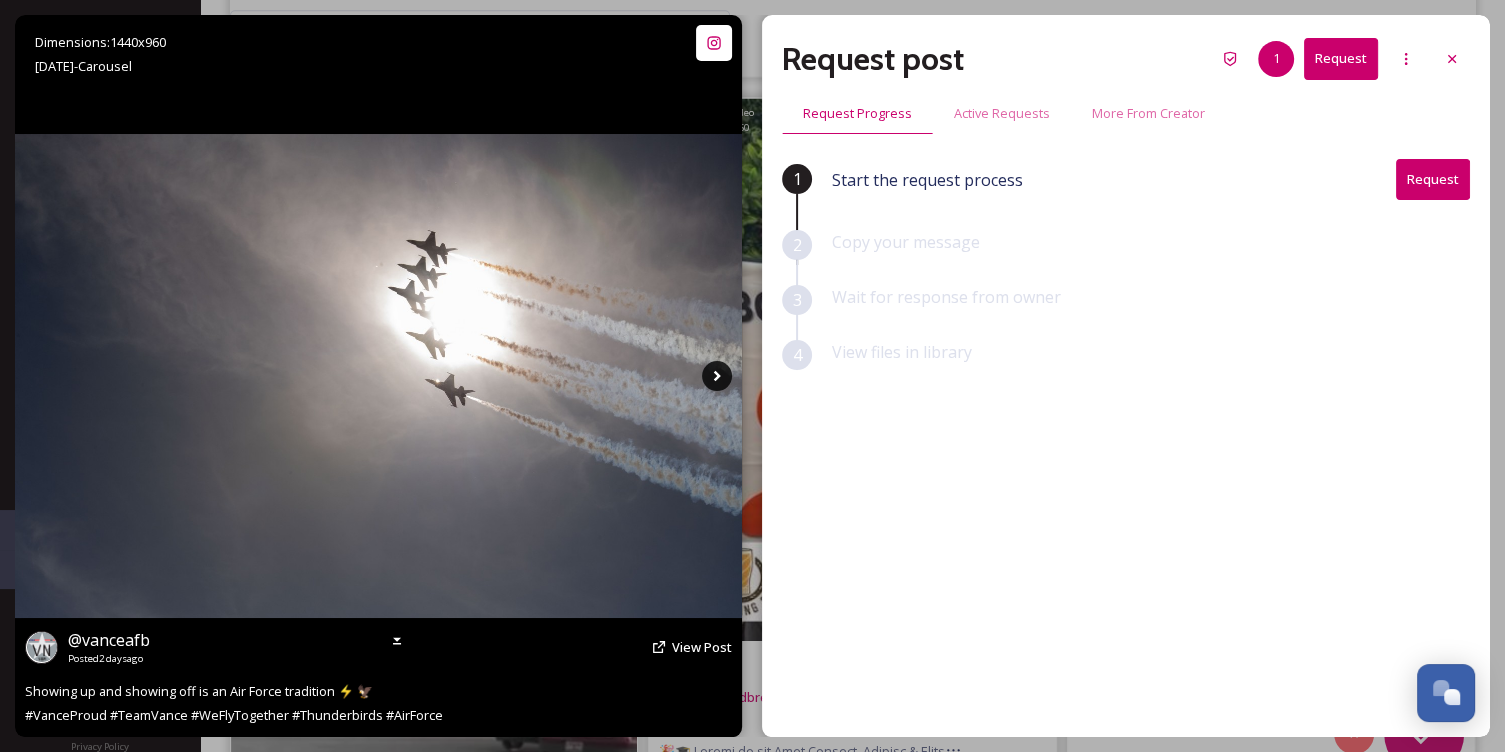 click 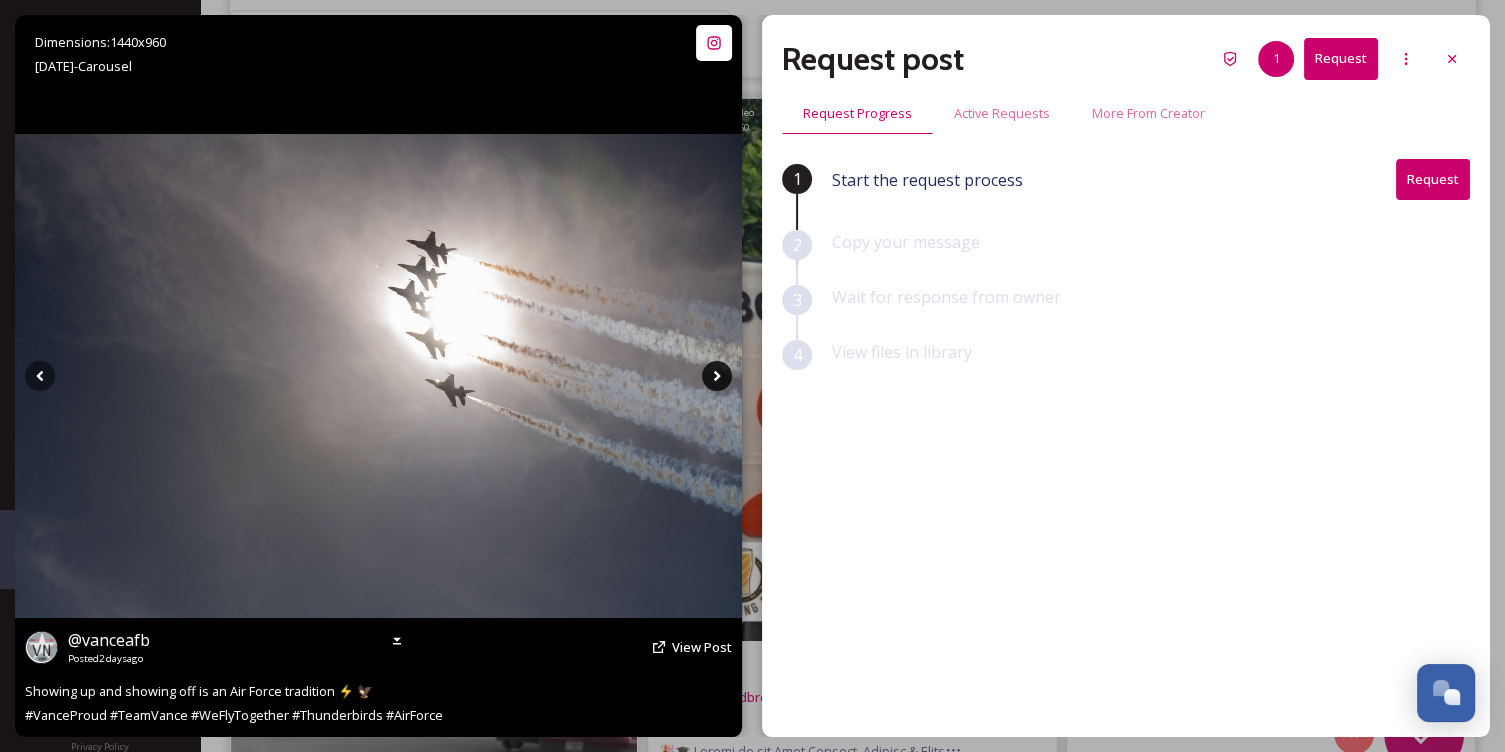click 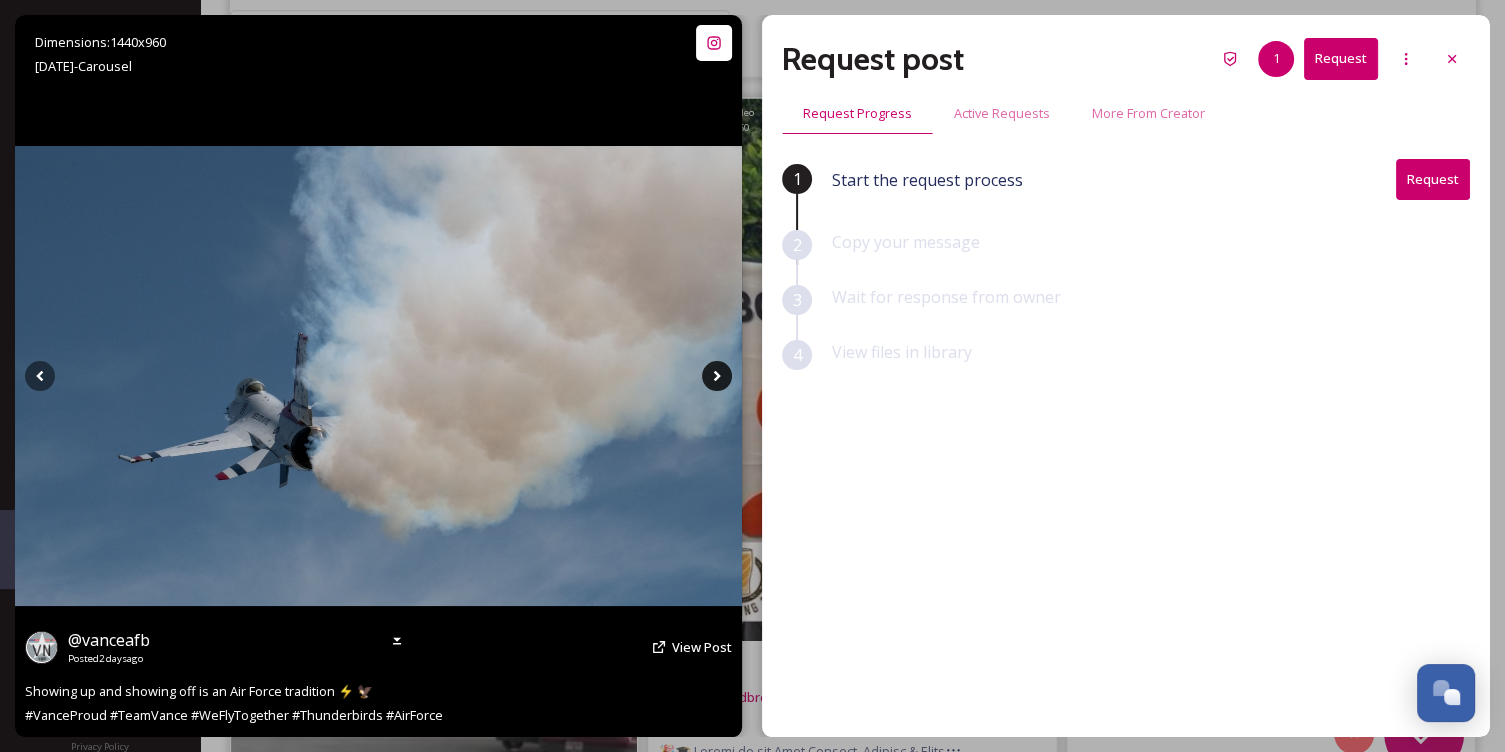 click 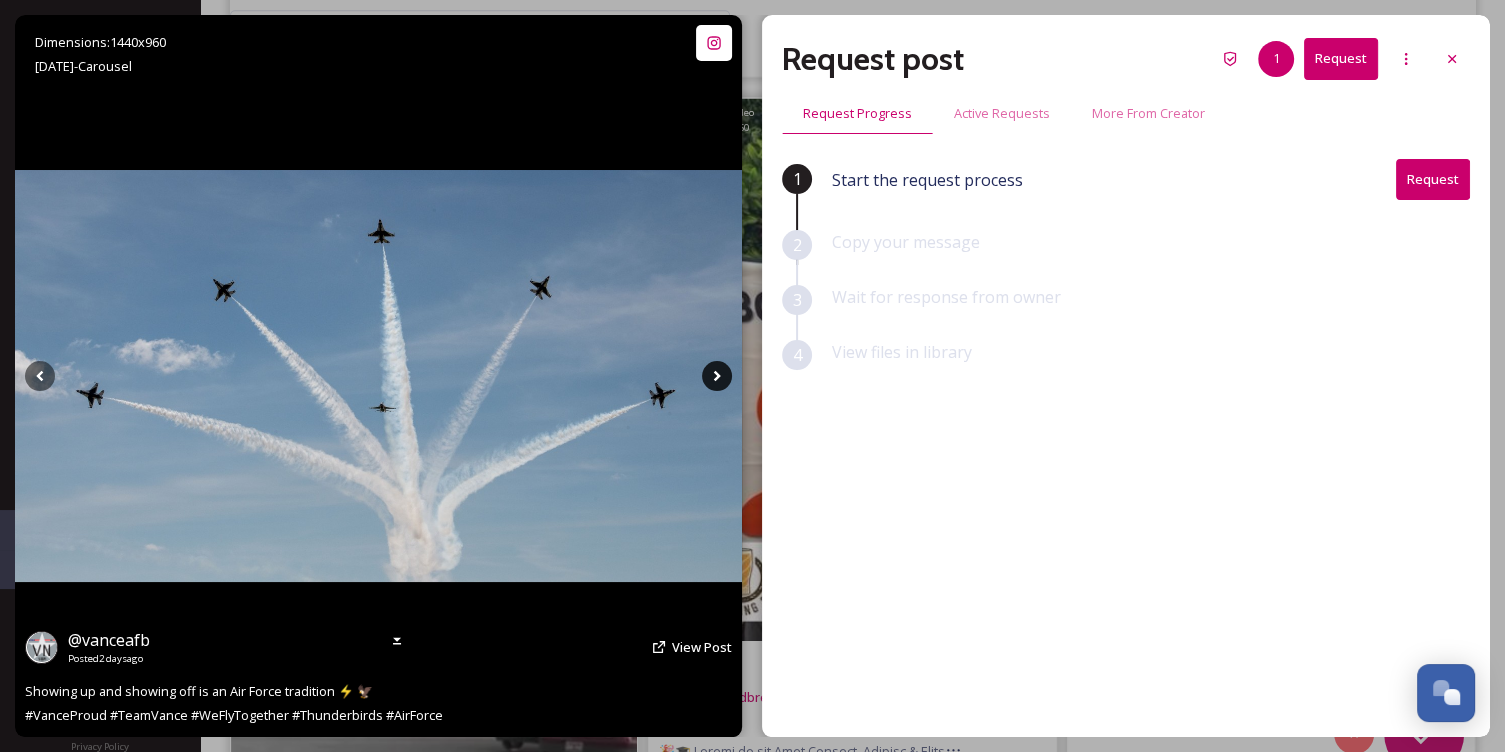 click 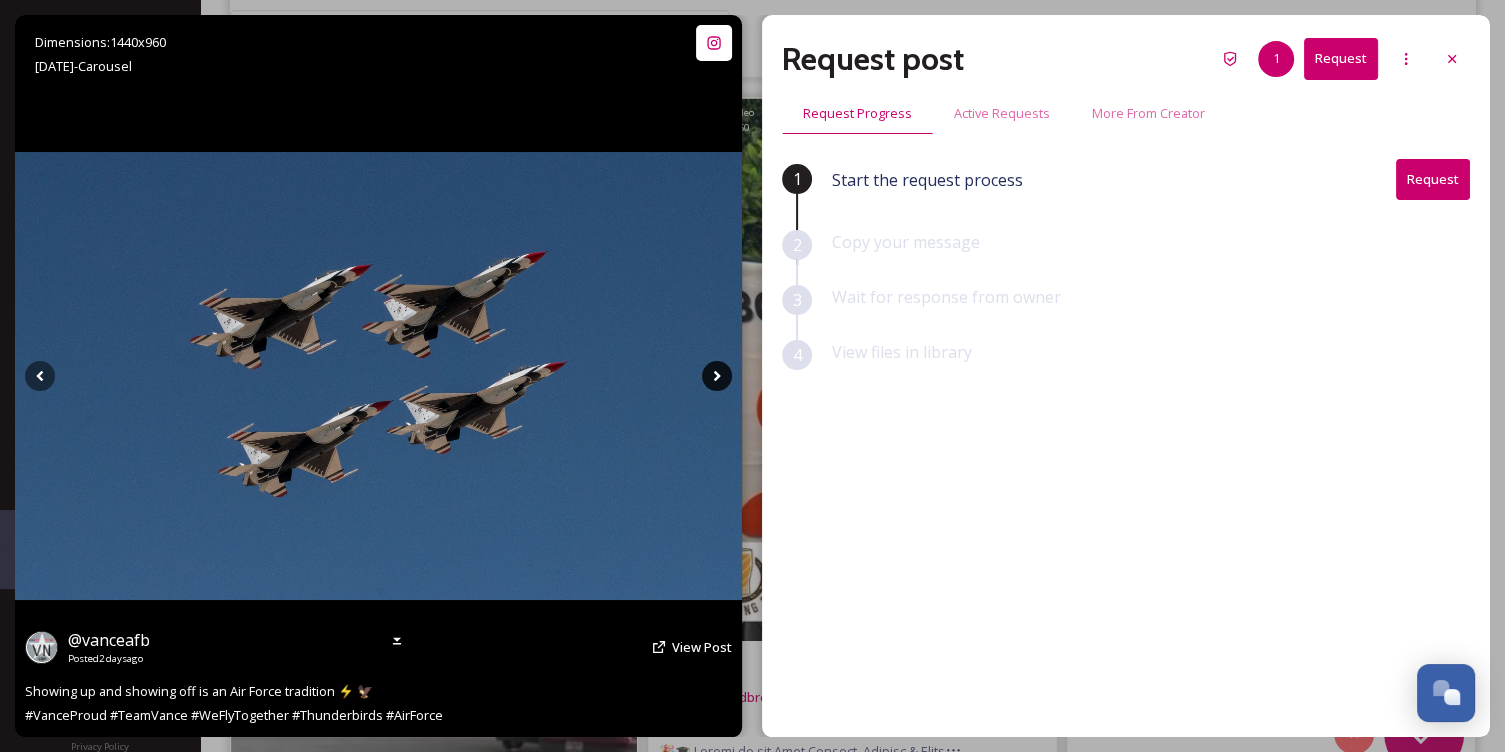 click 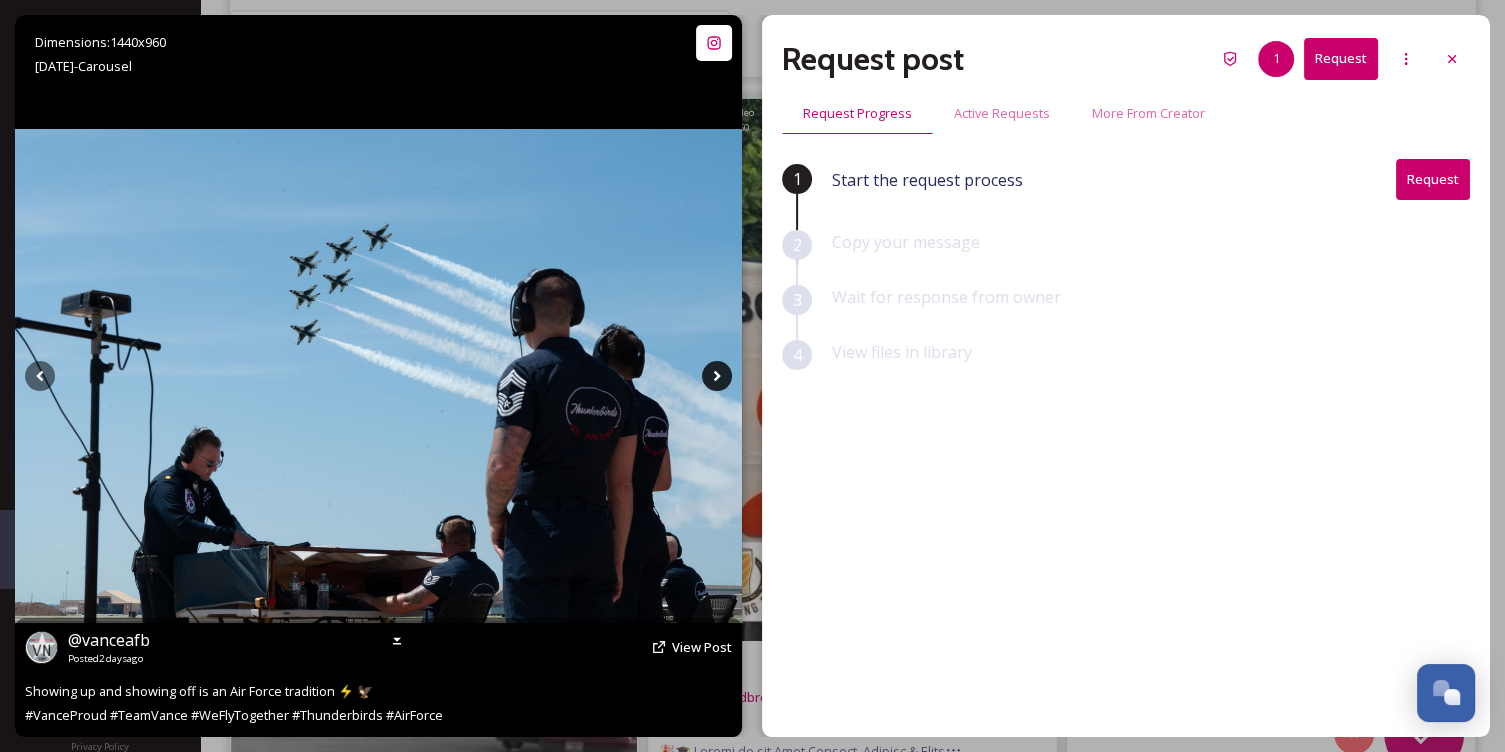 click 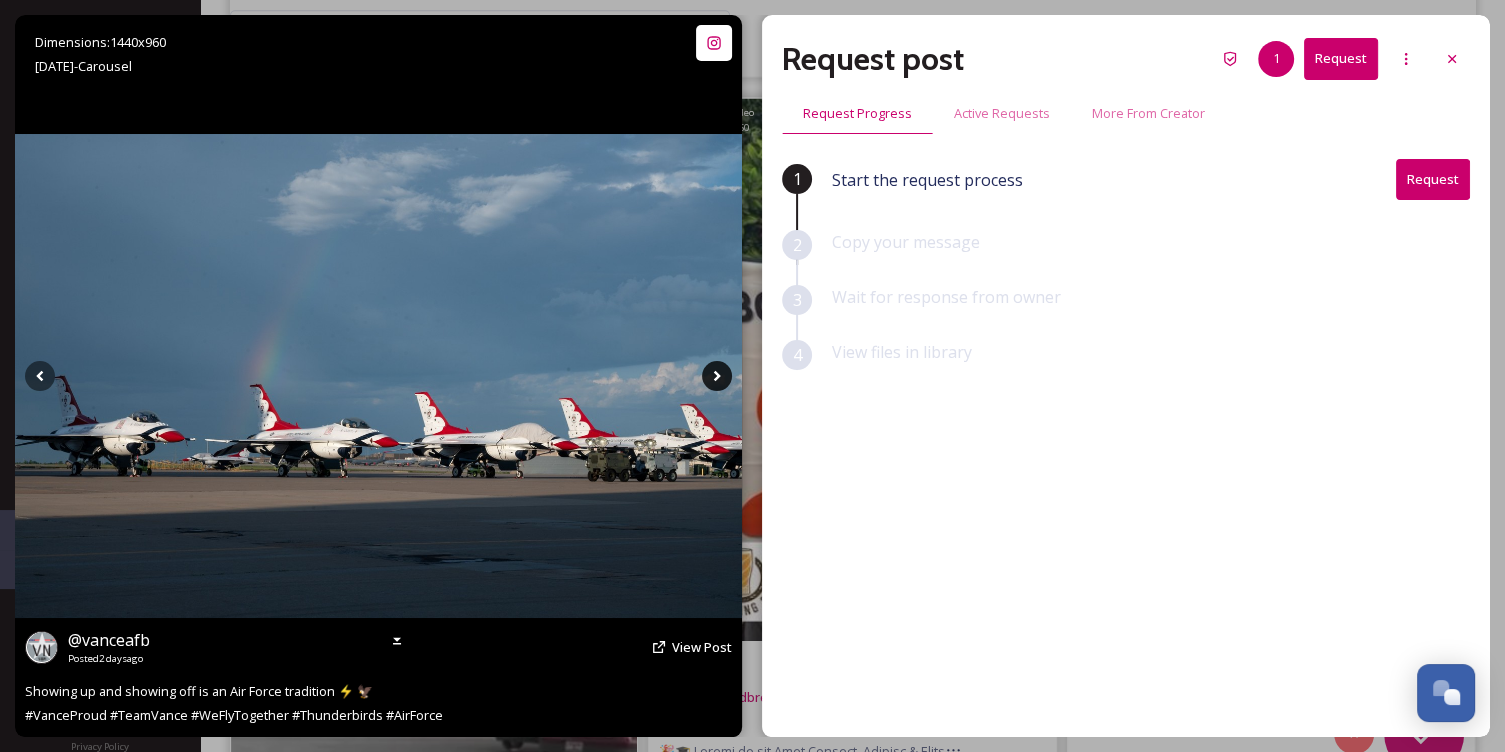 click 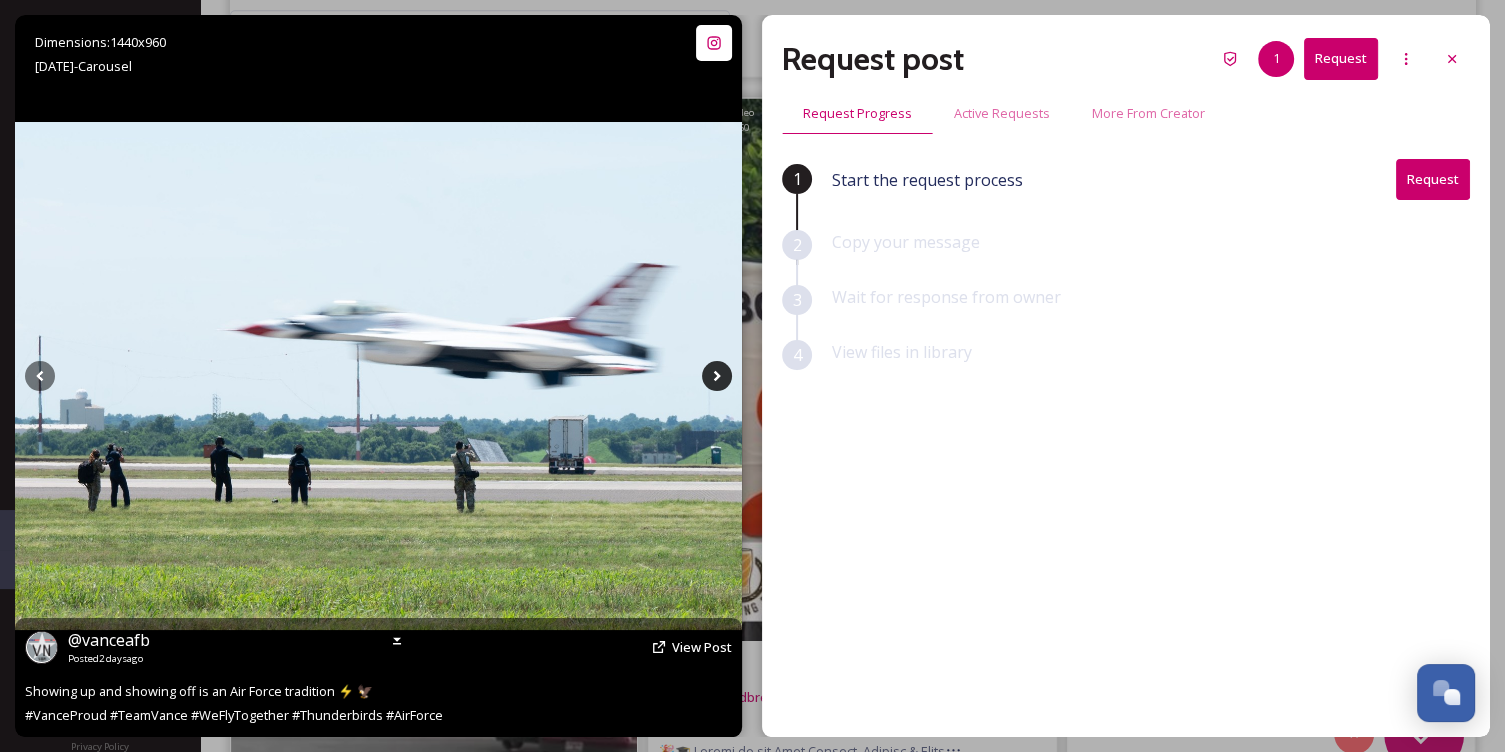 click 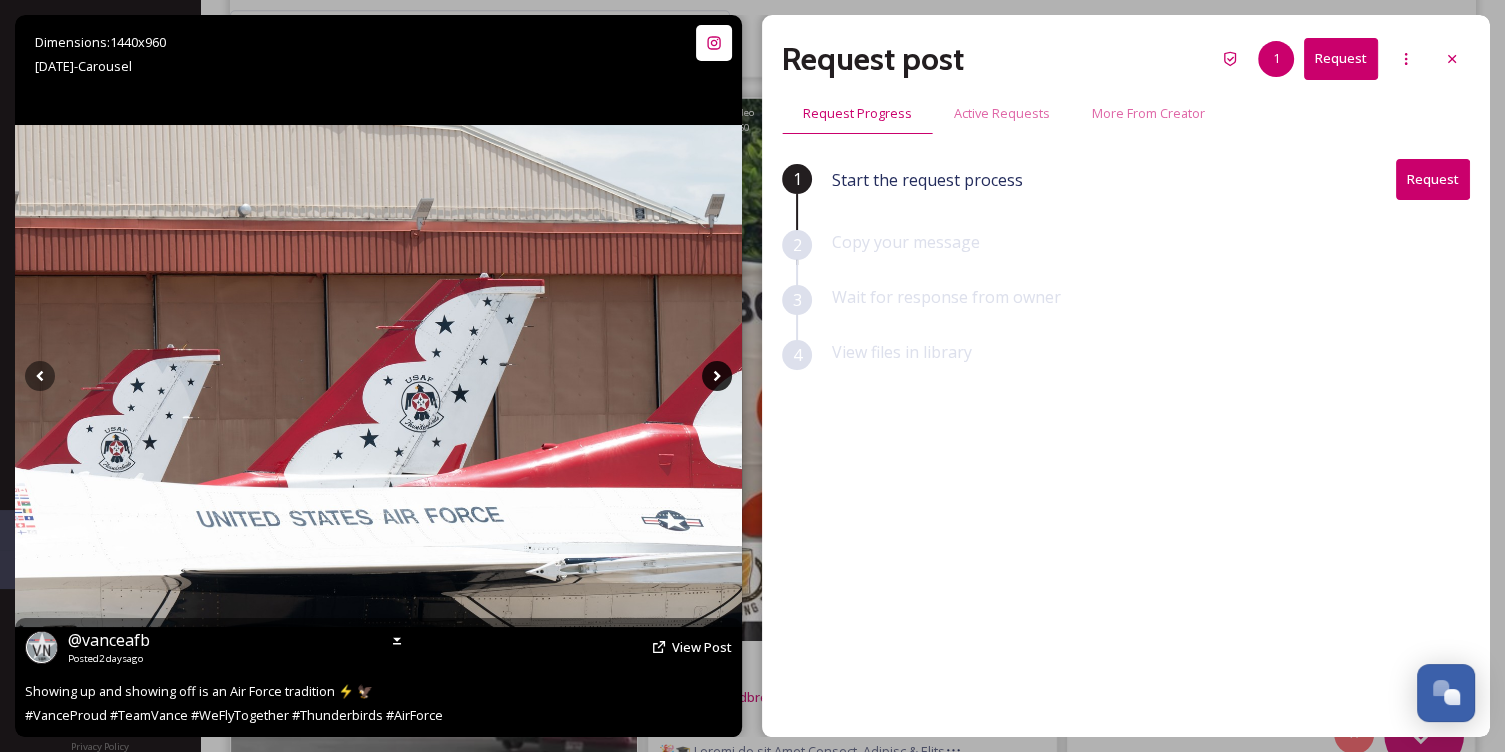 click 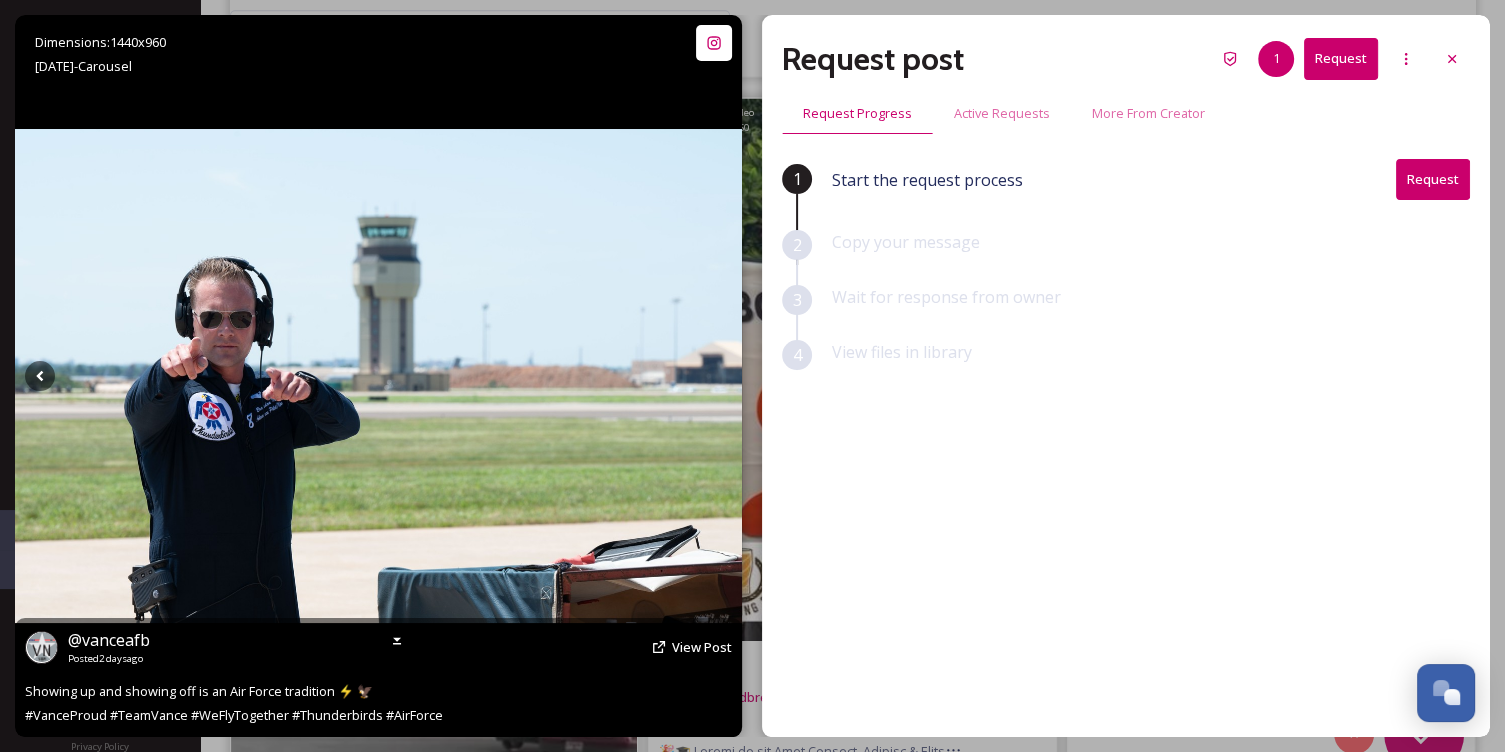 click 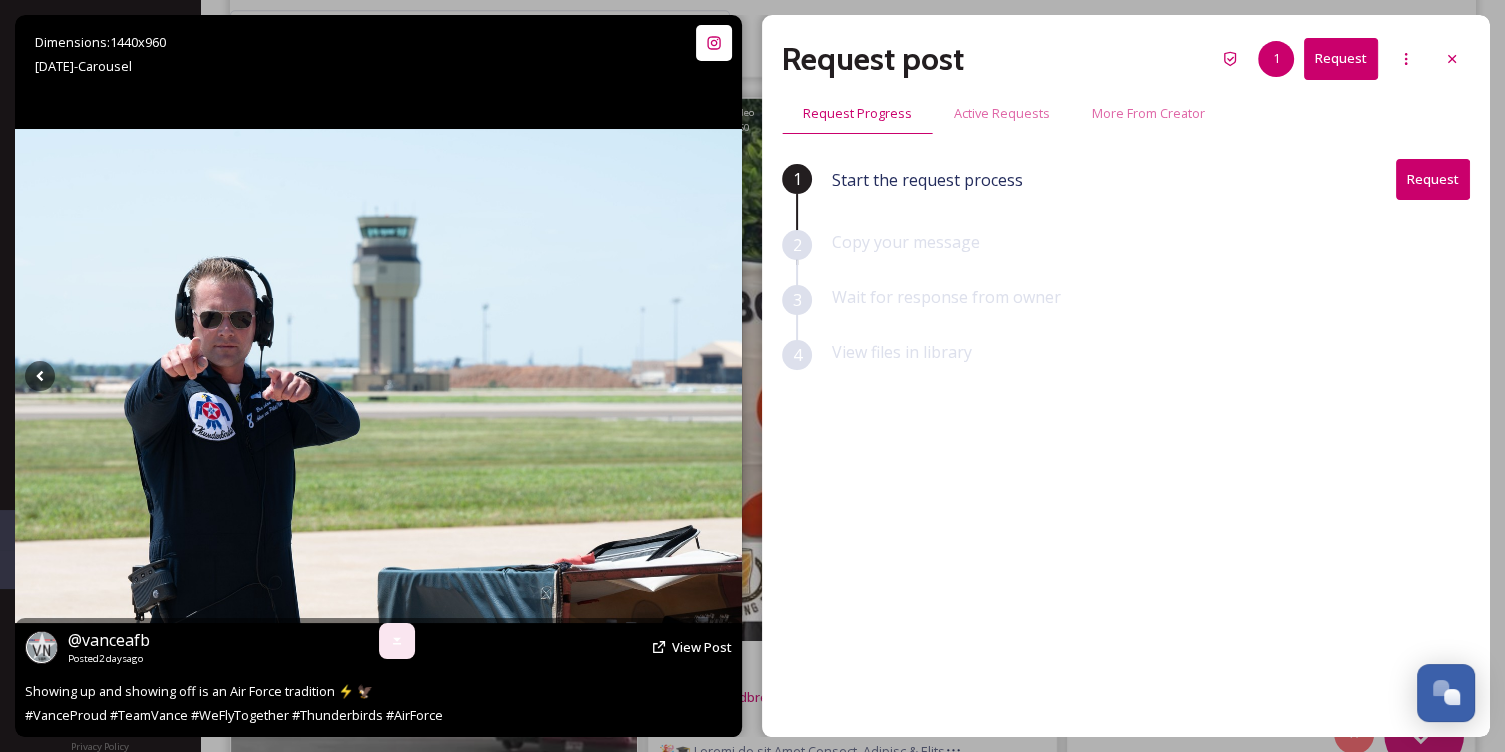 scroll, scrollTop: 2700, scrollLeft: 0, axis: vertical 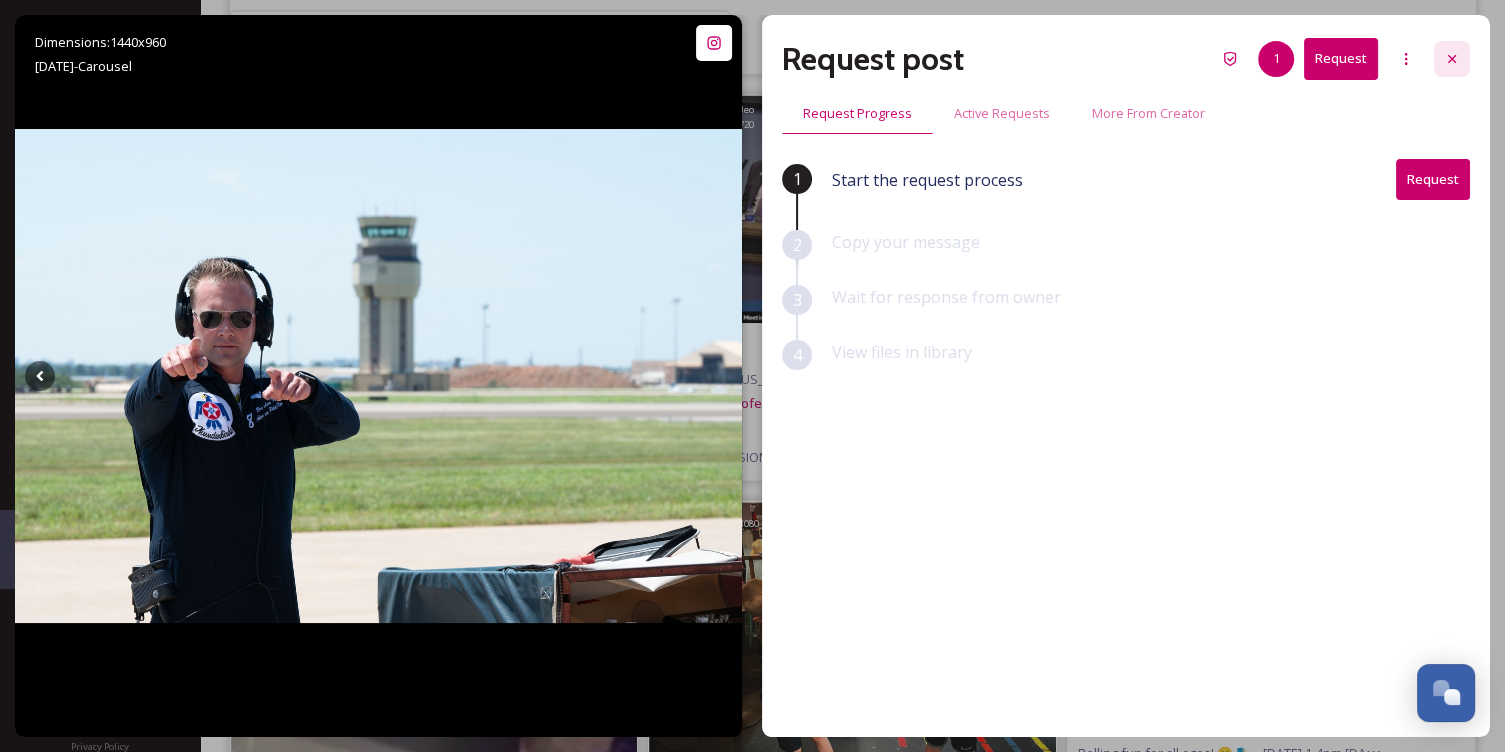 click 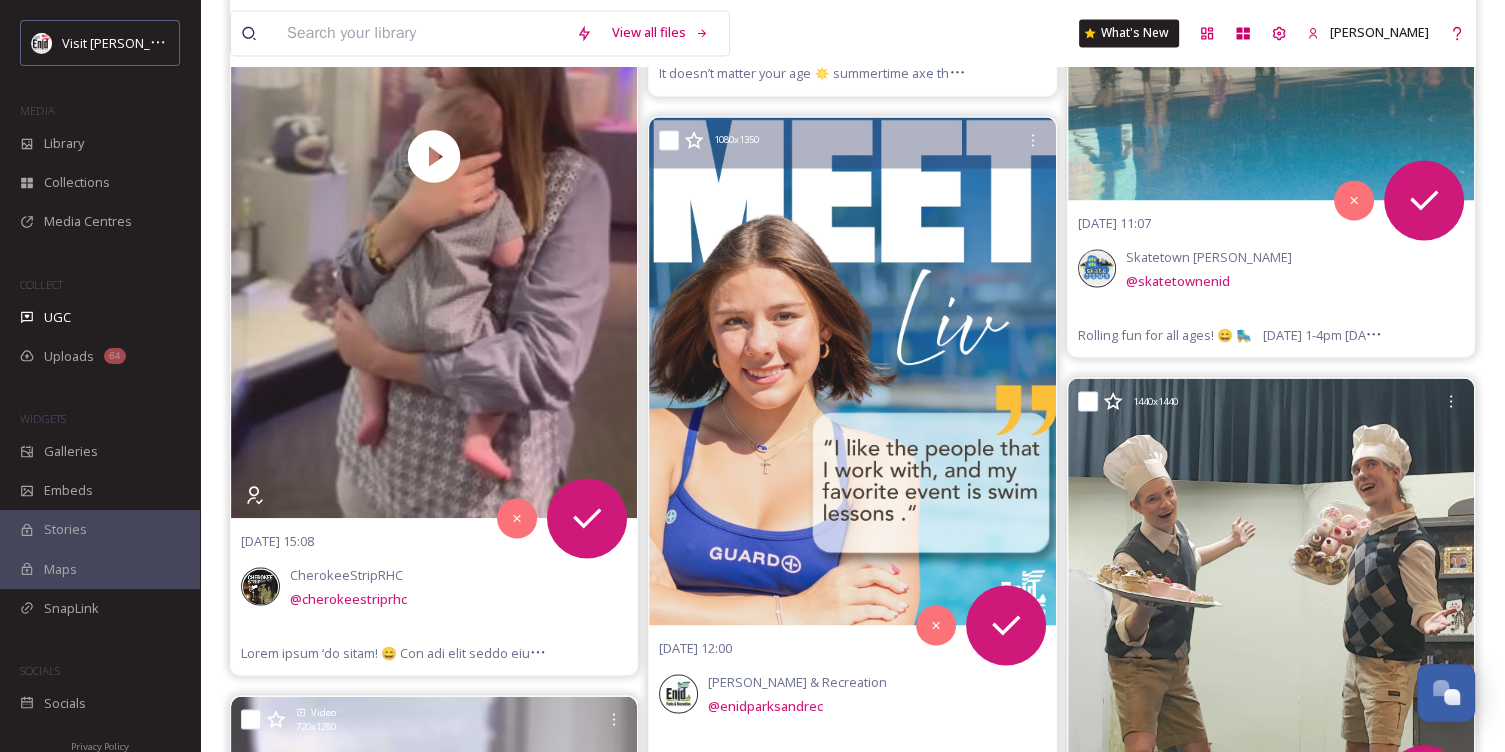 scroll, scrollTop: 3600, scrollLeft: 0, axis: vertical 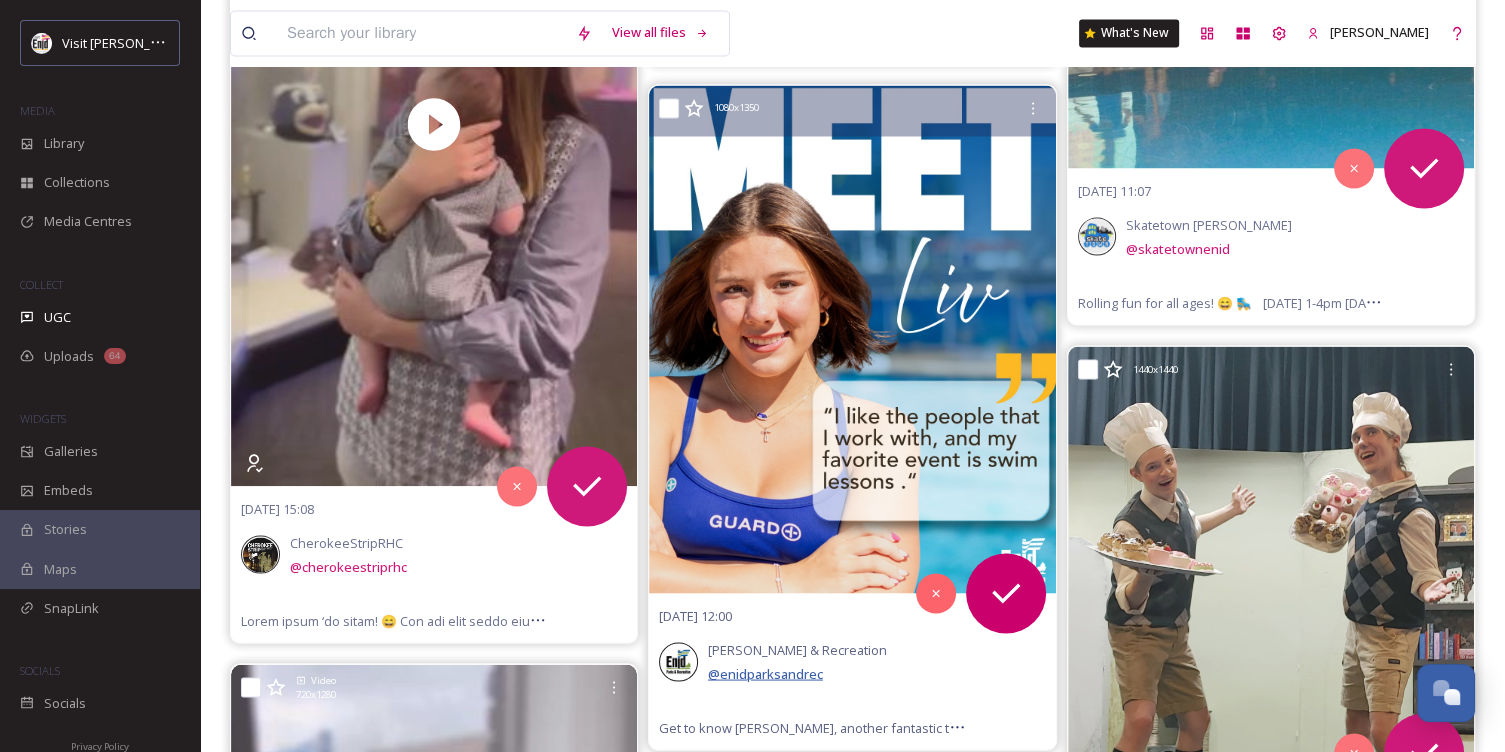 click on "@ enidparksandrec" at bounding box center (765, 673) 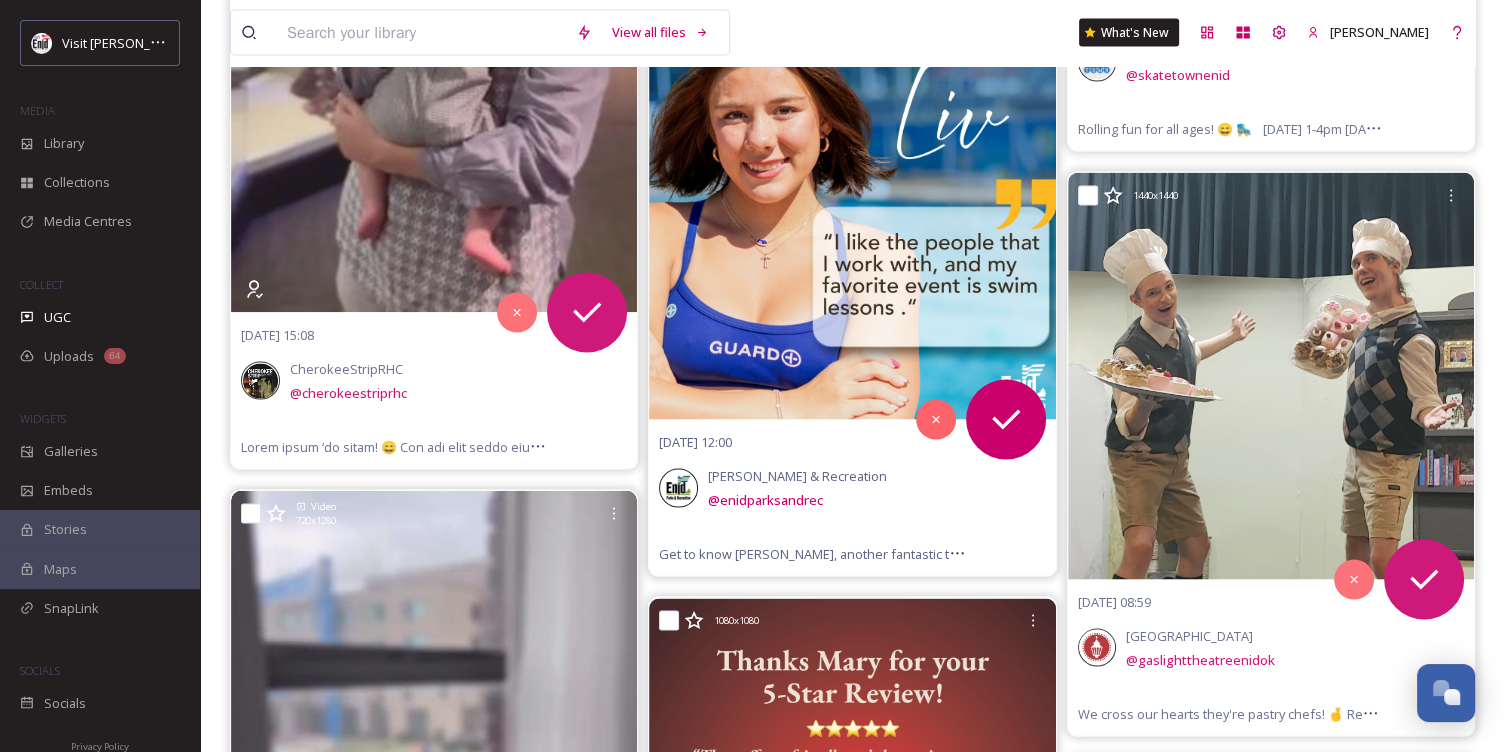 scroll, scrollTop: 3800, scrollLeft: 0, axis: vertical 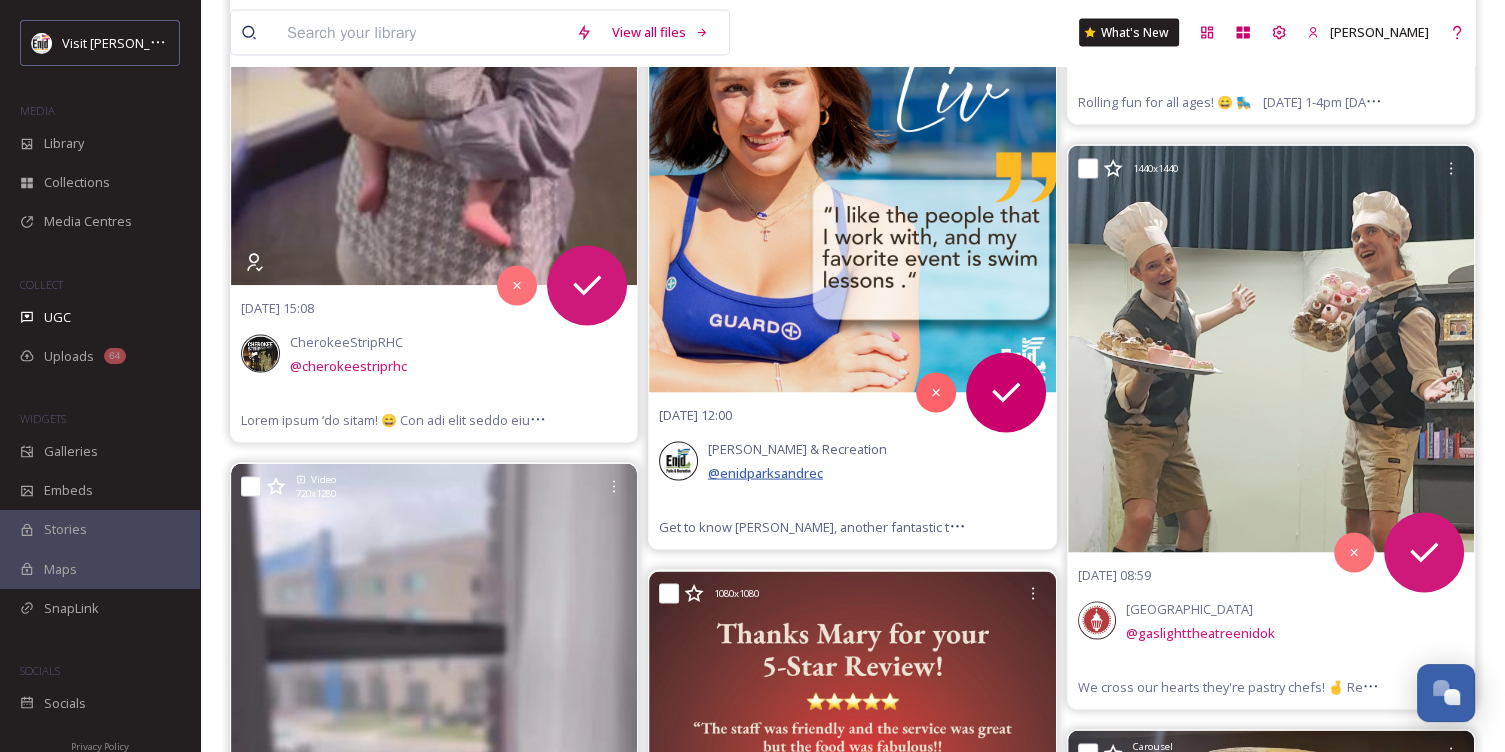 click on "@ enidparksandrec" at bounding box center [765, 473] 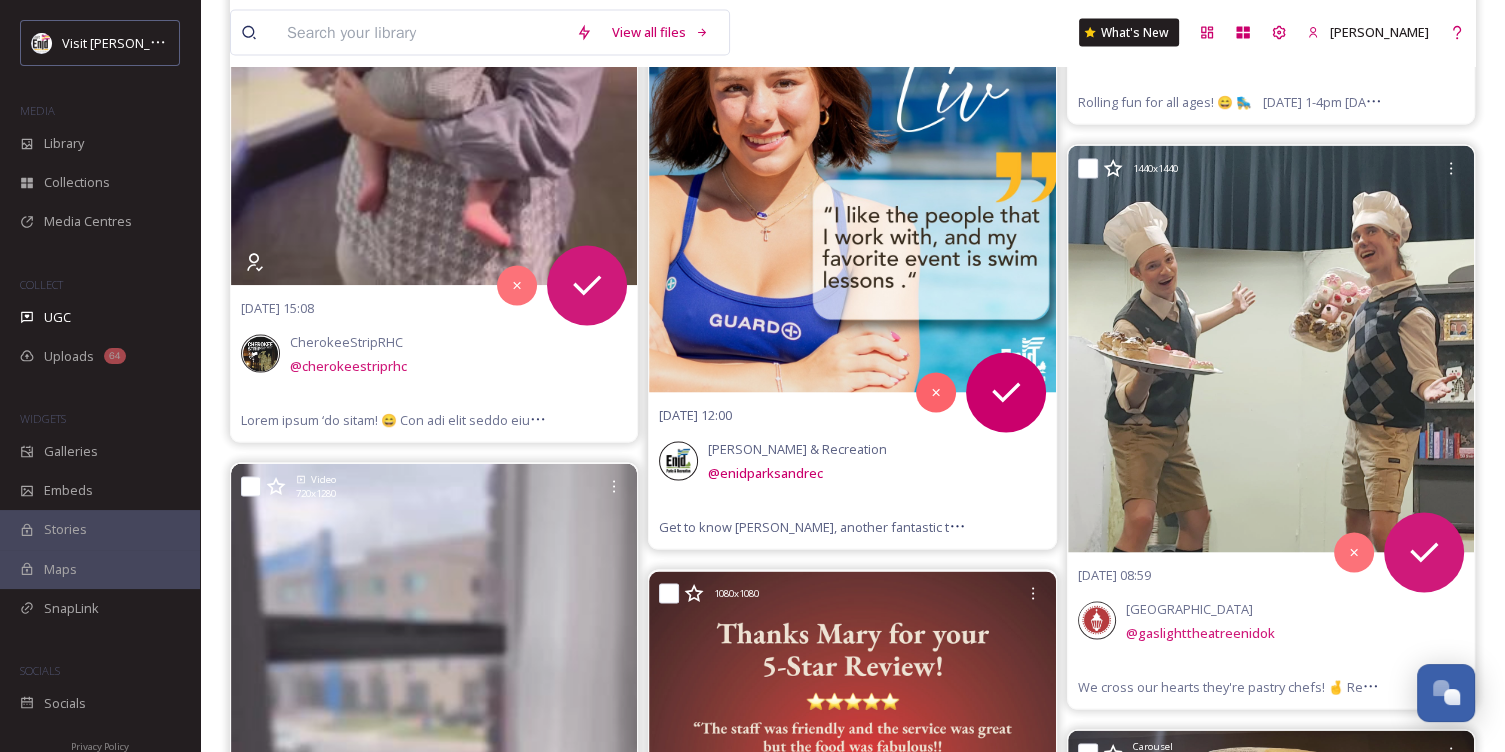 click on "[PERSON_NAME] & Recreation" at bounding box center (797, 449) 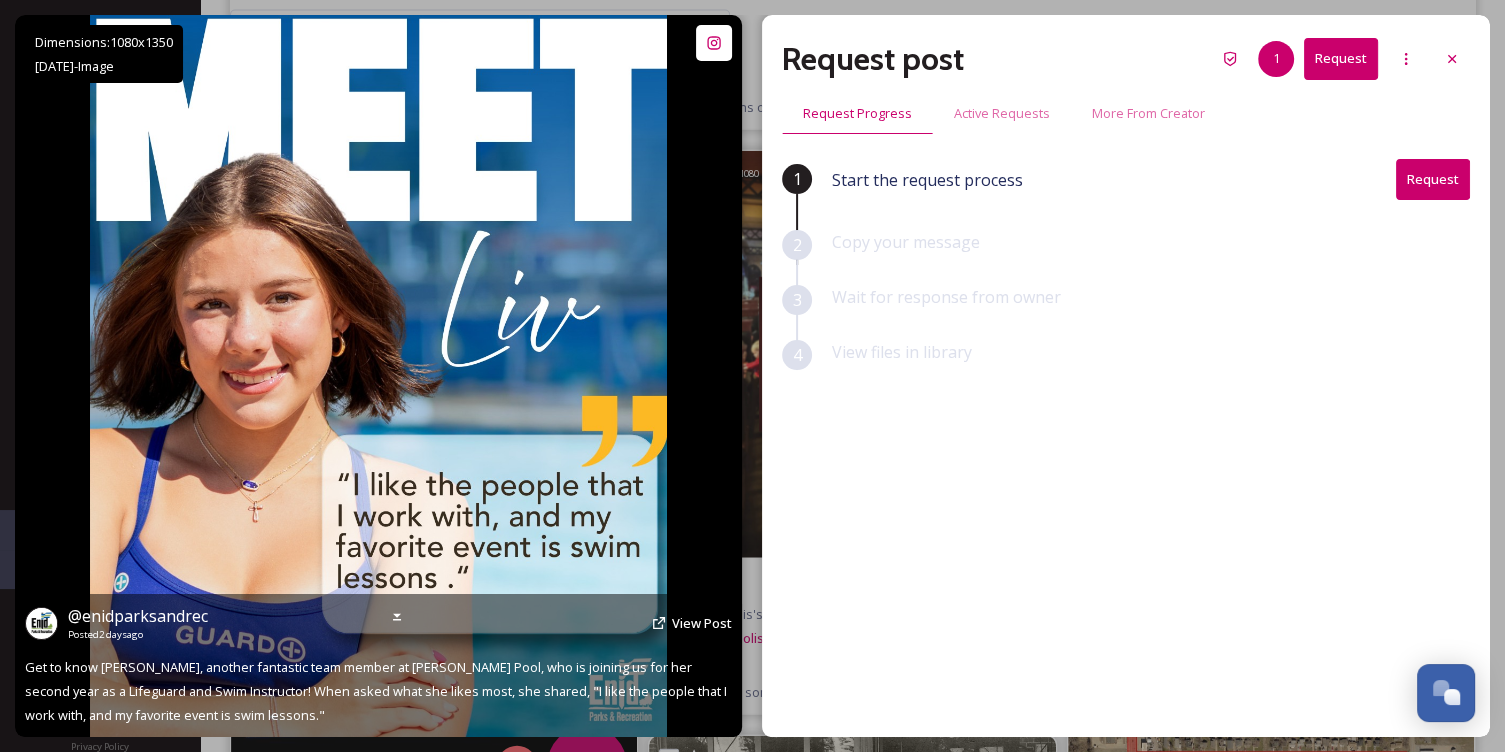 scroll, scrollTop: 4900, scrollLeft: 0, axis: vertical 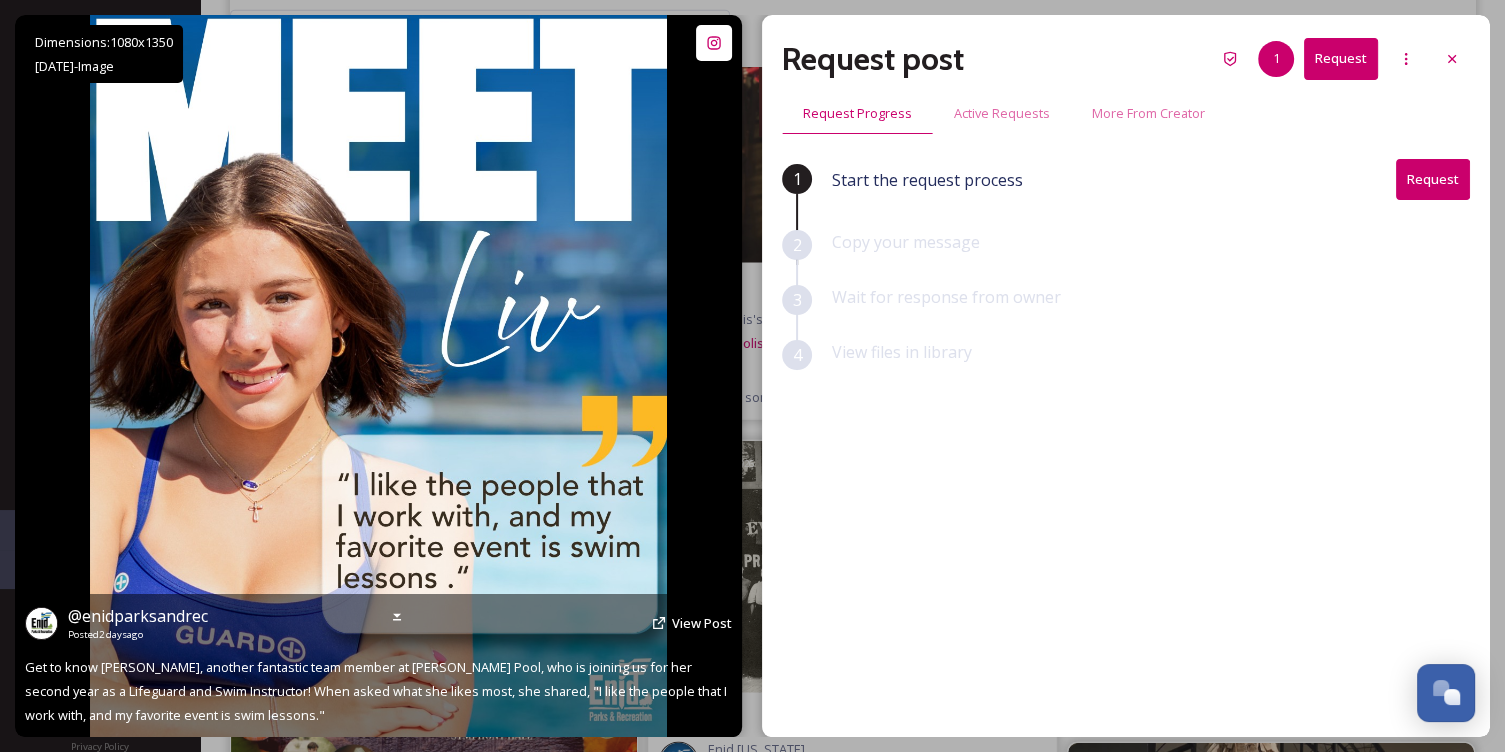 drag, startPoint x: 191, startPoint y: 630, endPoint x: 184, endPoint y: 526, distance: 104.23531 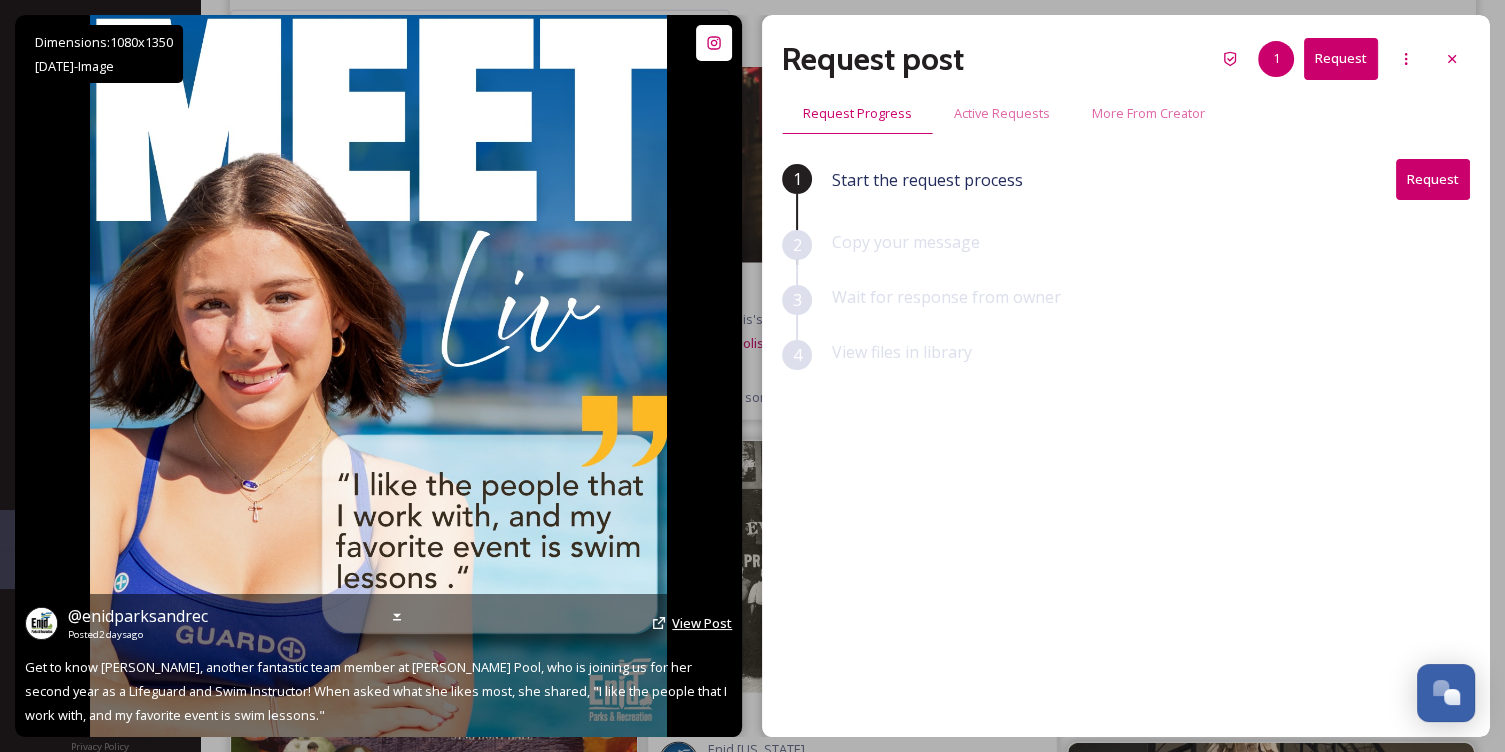 click on "View Post" at bounding box center (702, 623) 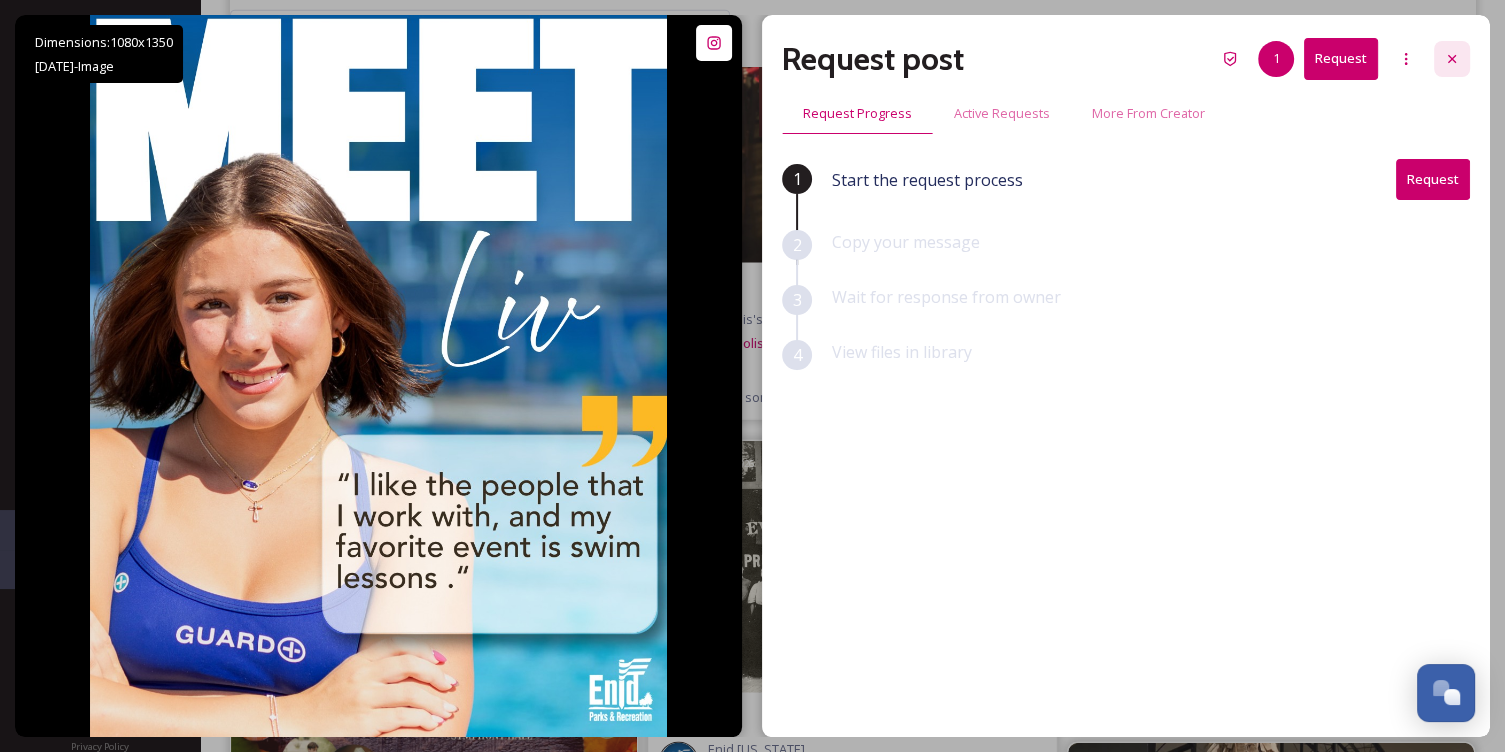 click 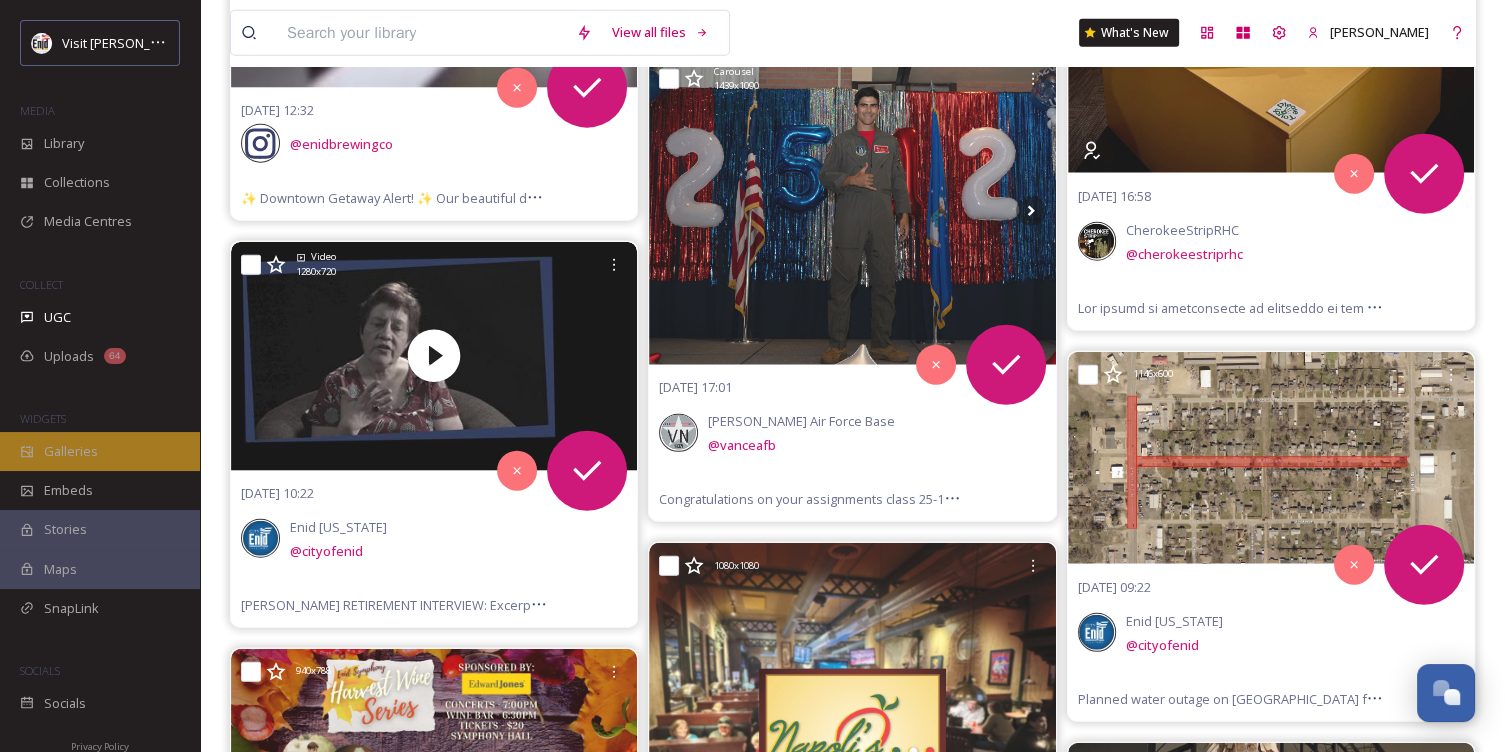 click on "Galleries" at bounding box center [71, 451] 